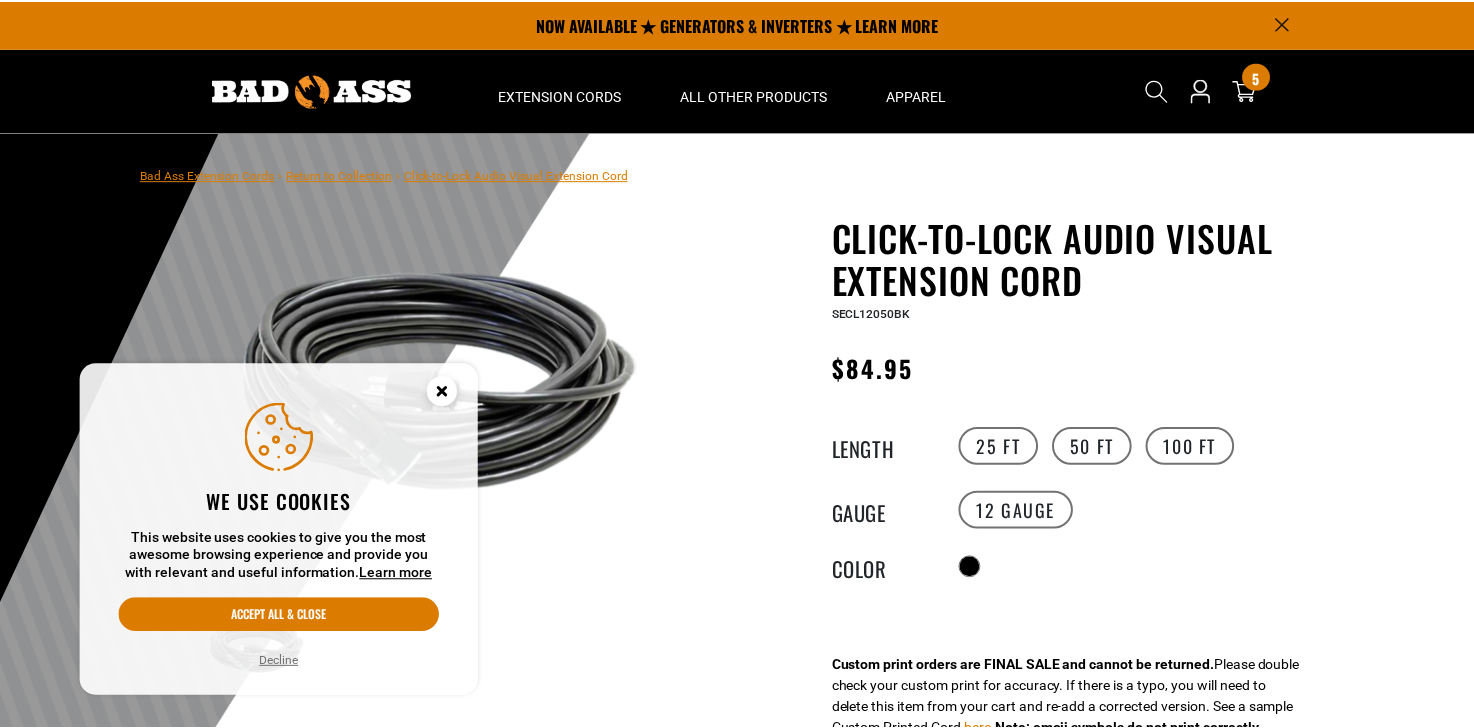 scroll, scrollTop: 0, scrollLeft: 0, axis: both 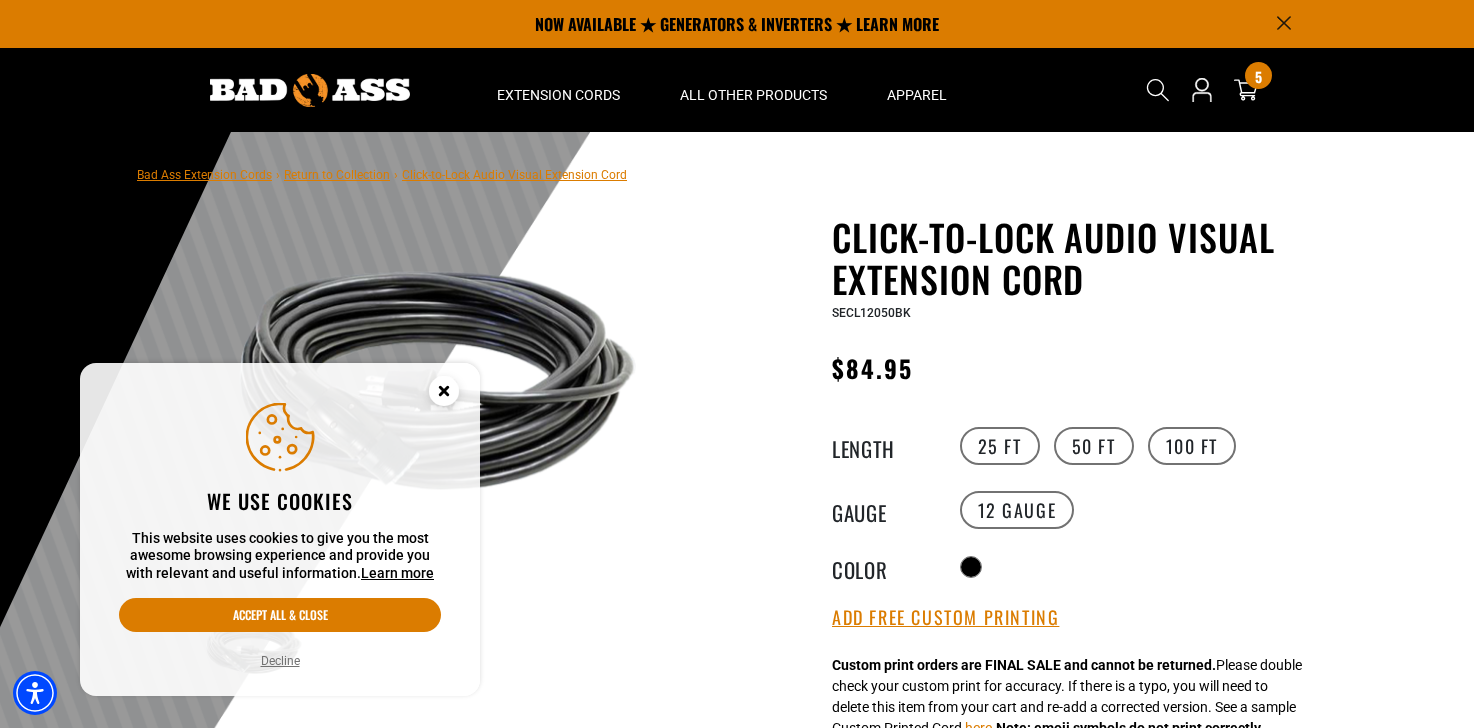 click 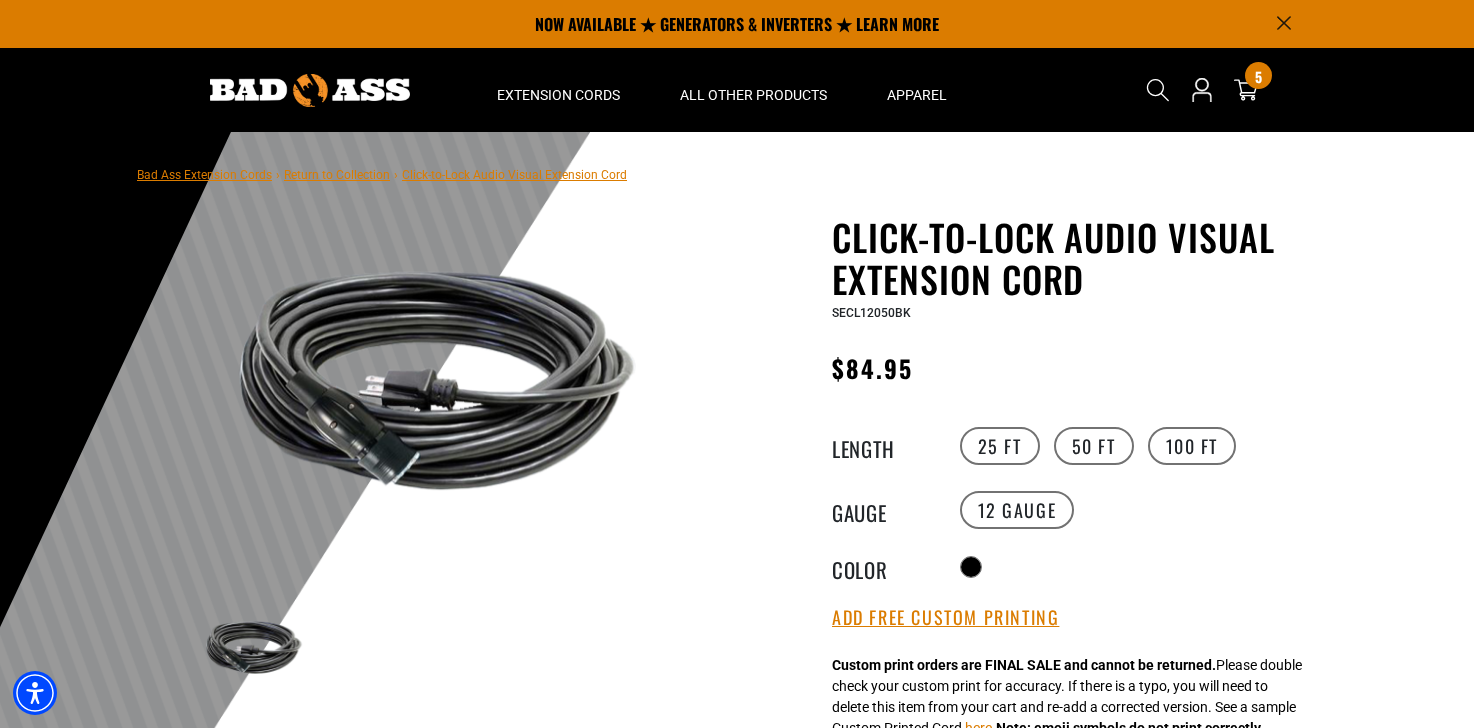 click on "SECL12050BK" at bounding box center [871, 313] 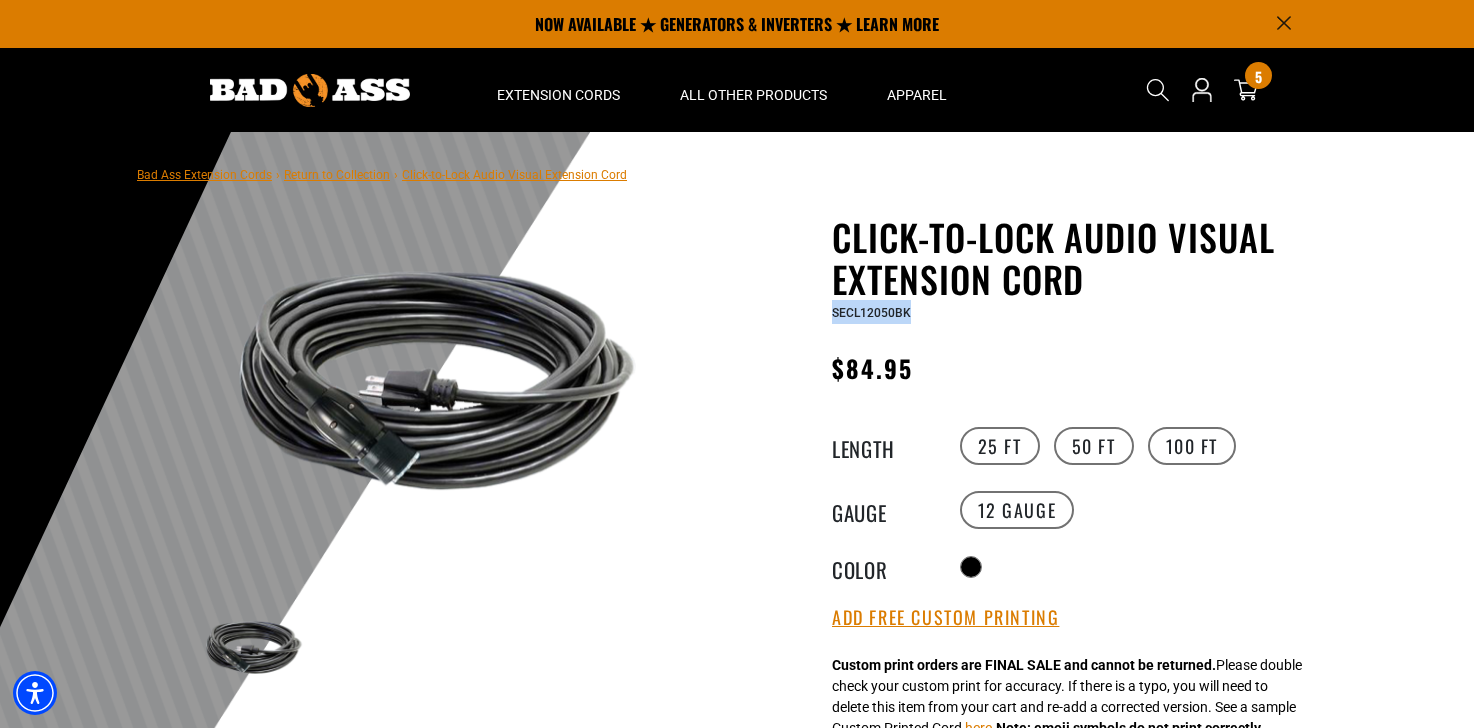 click on "SECL12050BK" at bounding box center (871, 313) 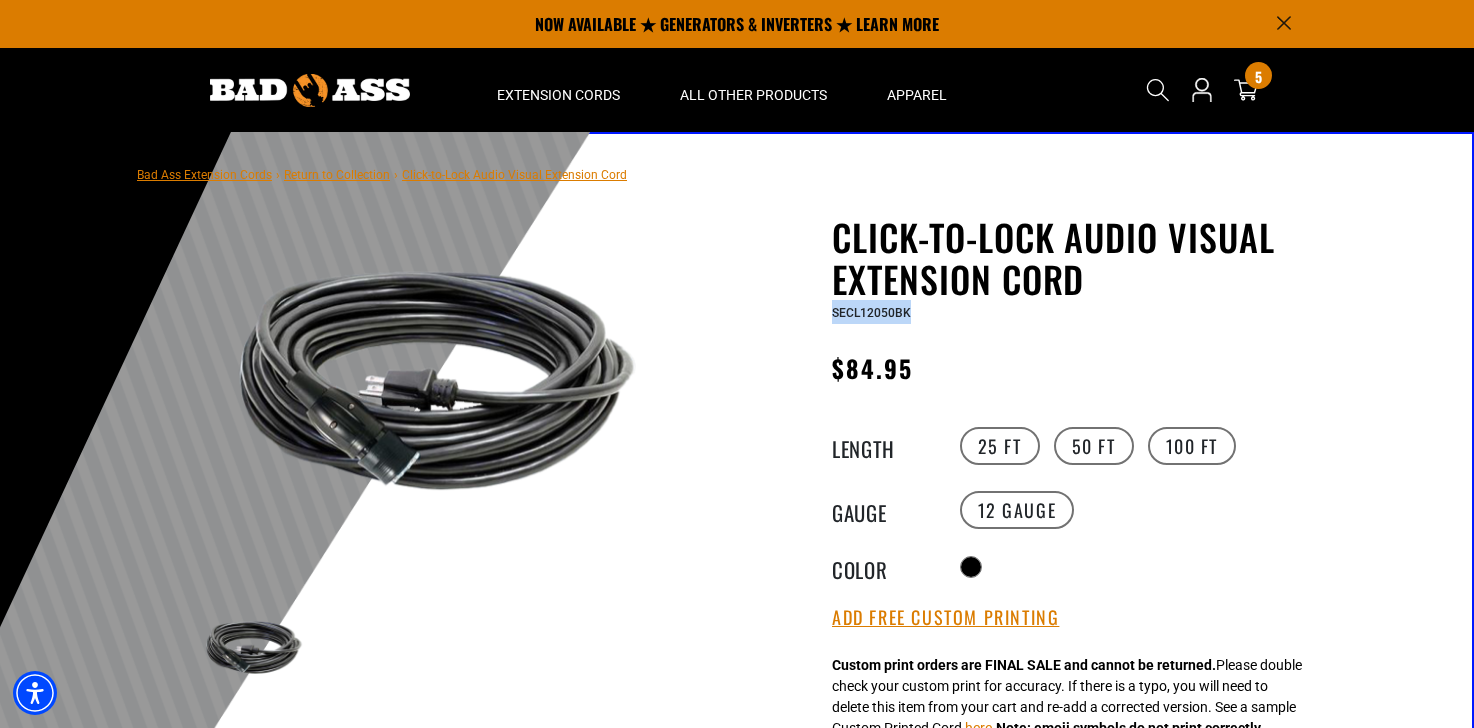 click on "Return to Collection" at bounding box center [337, 175] 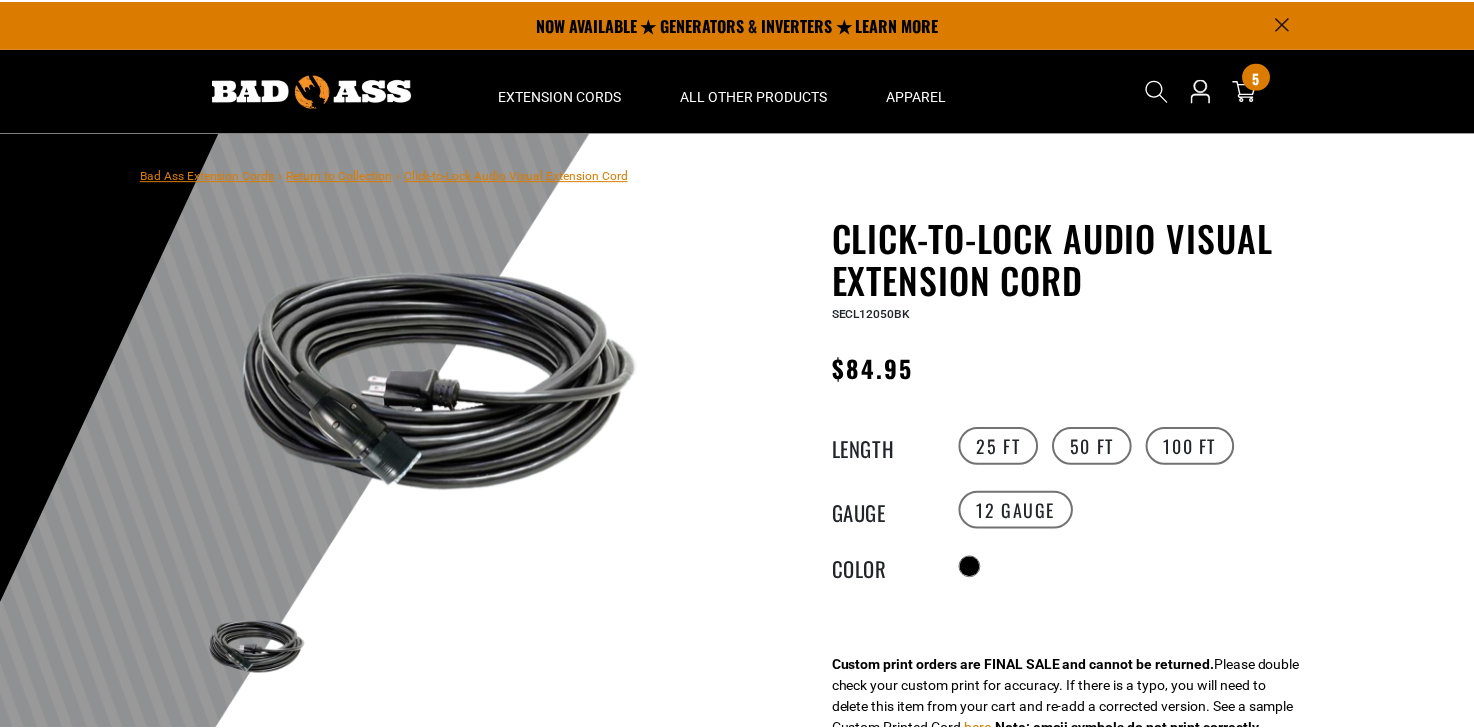 scroll, scrollTop: 0, scrollLeft: 0, axis: both 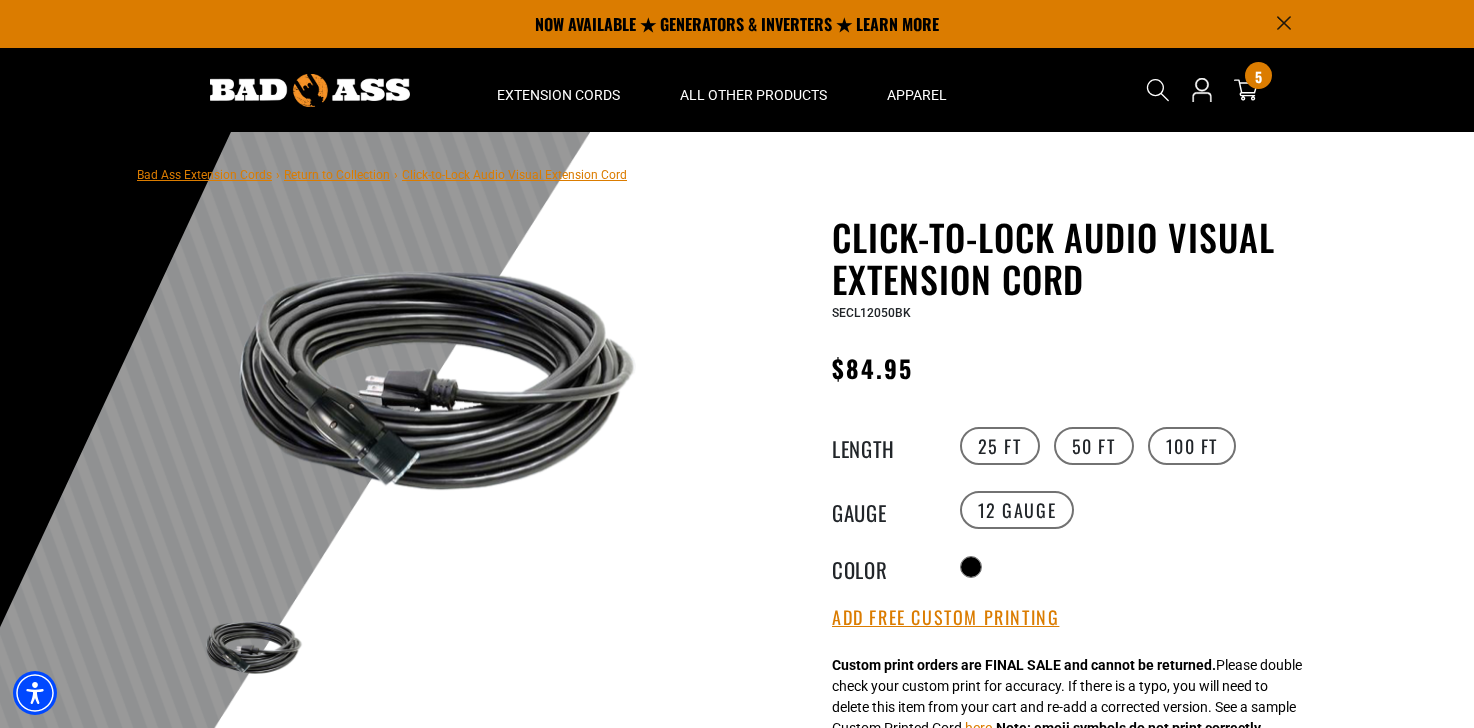click at bounding box center (310, 90) 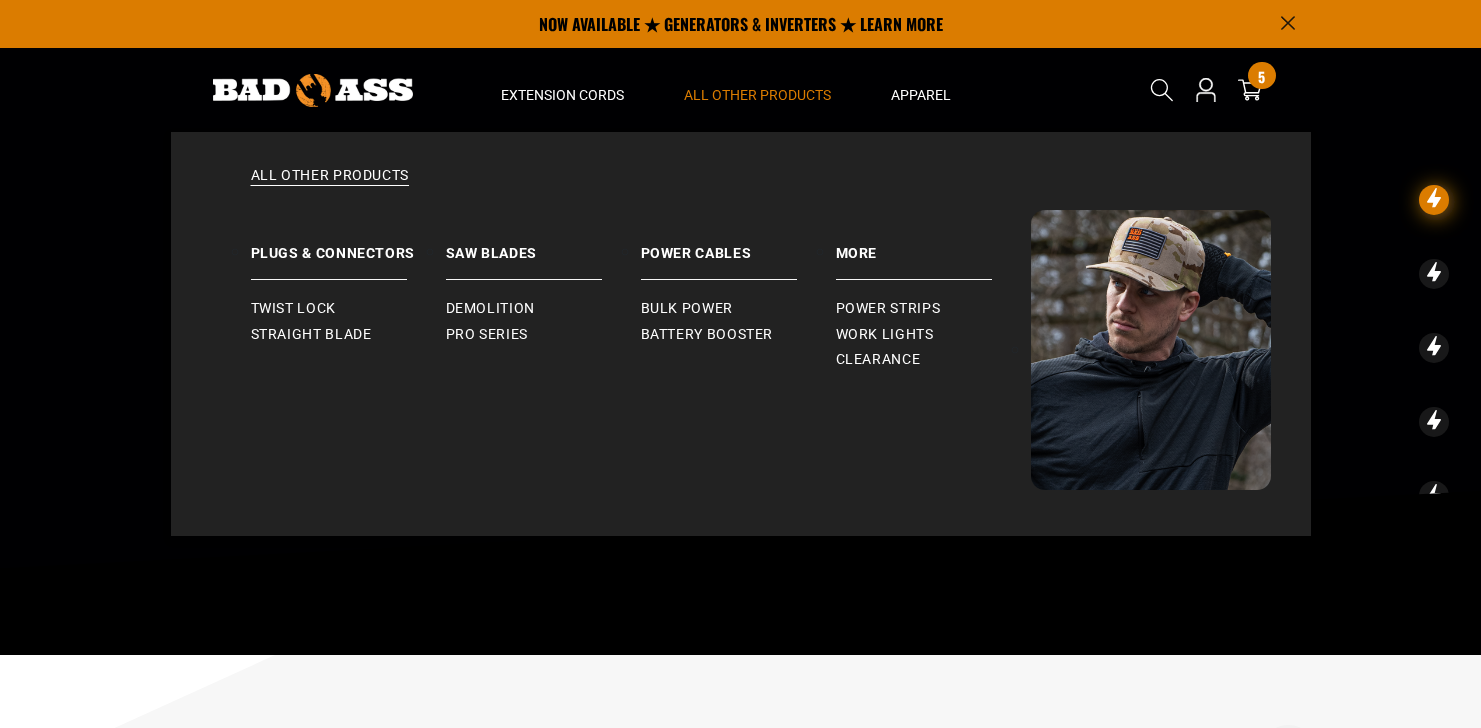scroll, scrollTop: 0, scrollLeft: 0, axis: both 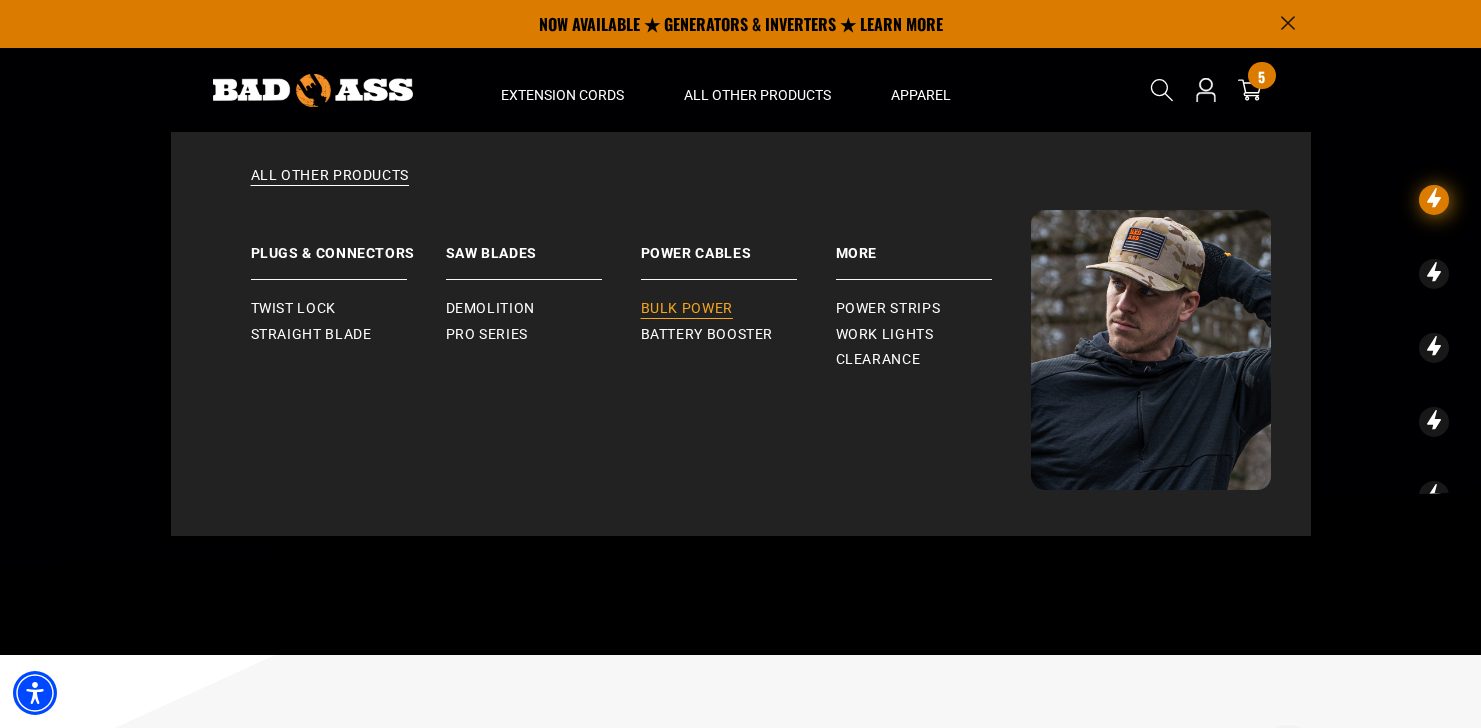 click on "Bulk Power" at bounding box center (687, 309) 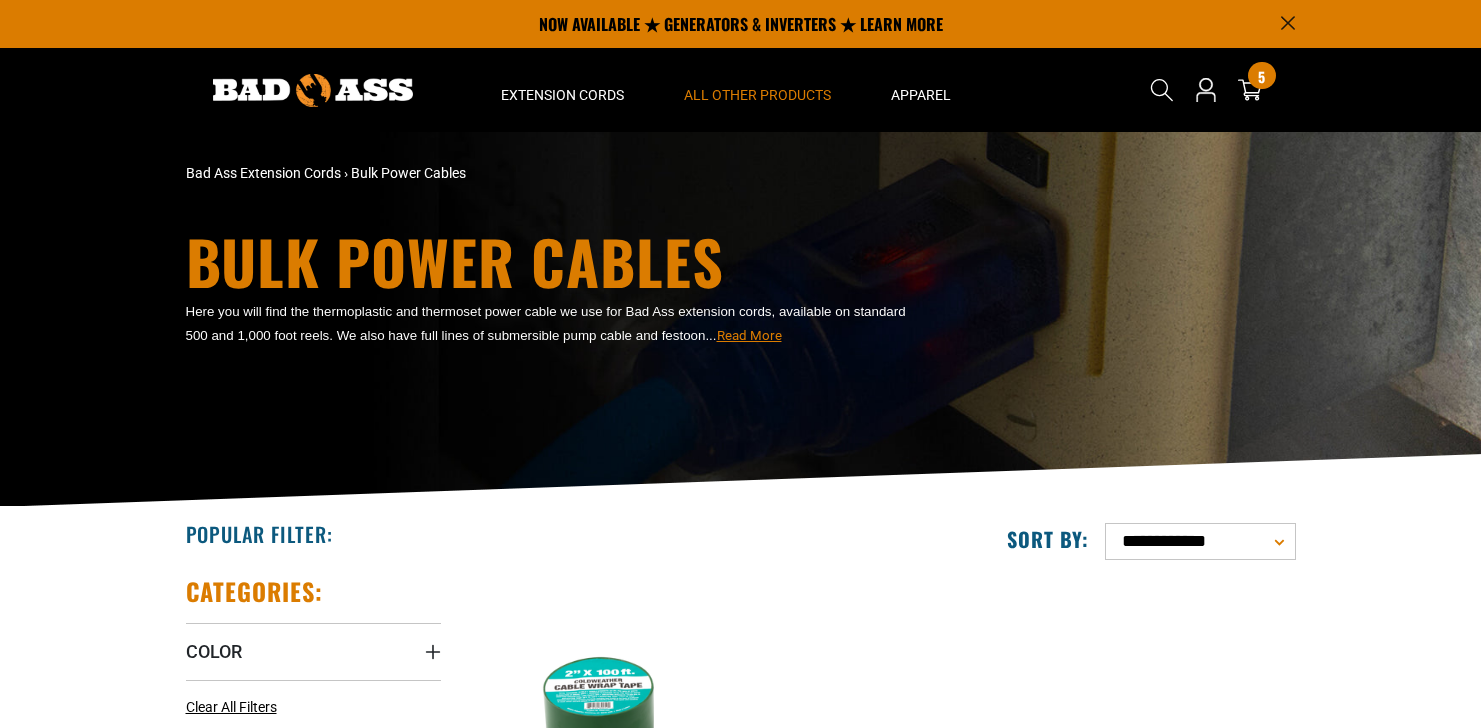 scroll, scrollTop: 0, scrollLeft: 0, axis: both 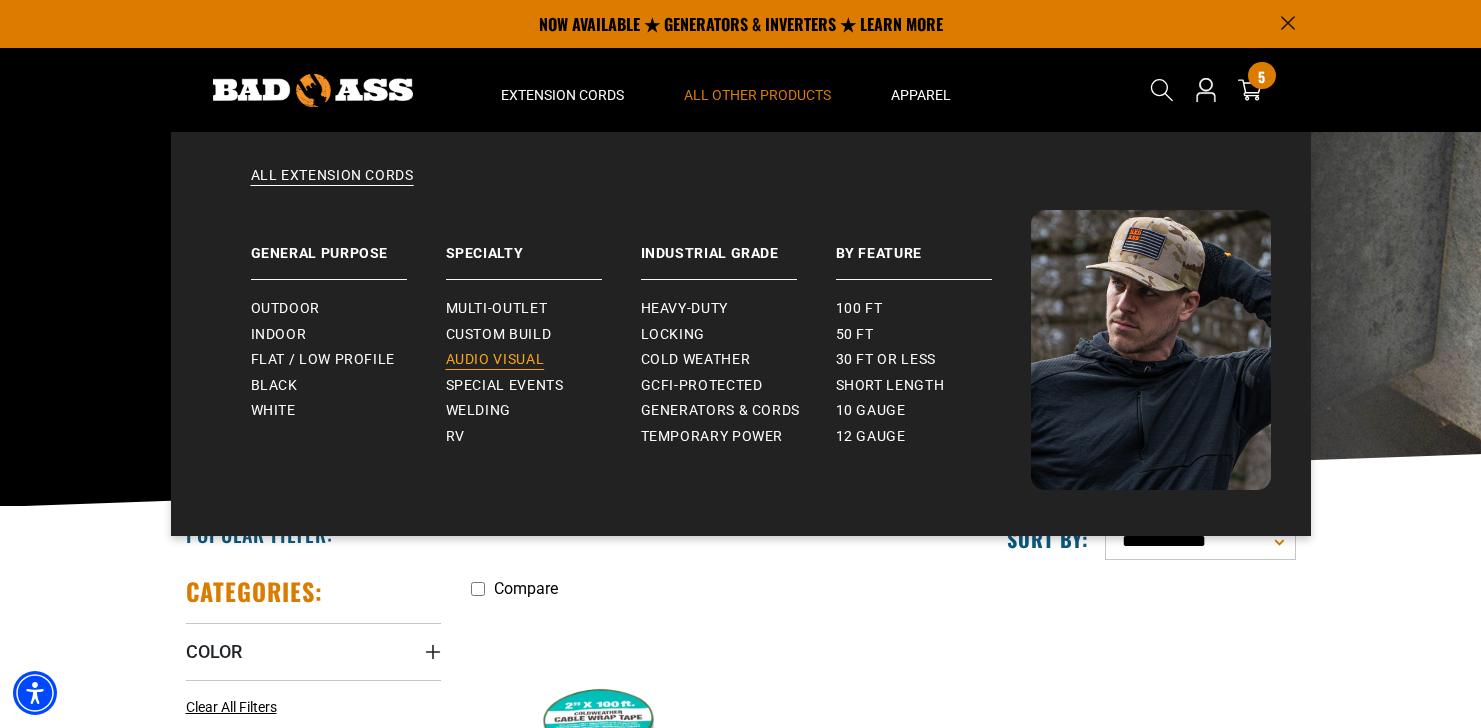 click on "Audio Visual" at bounding box center [495, 360] 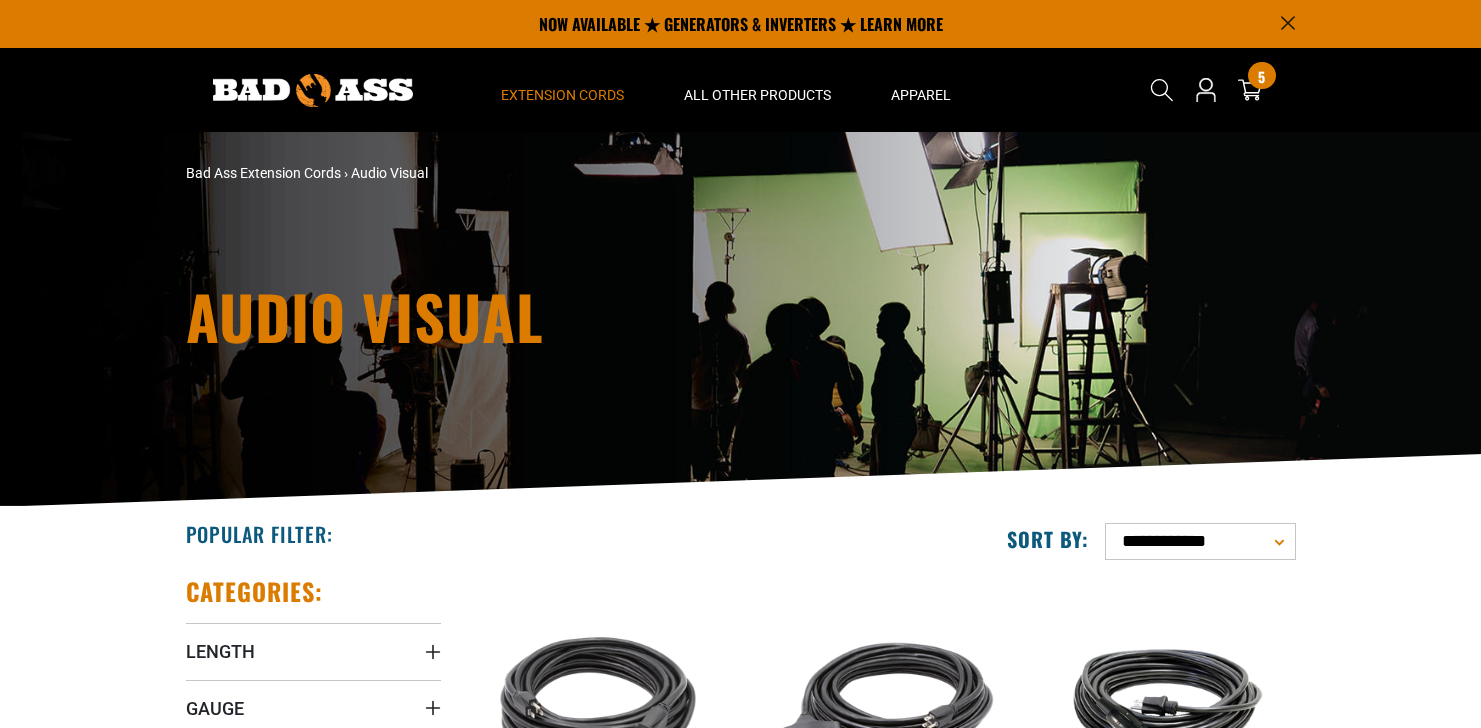 scroll, scrollTop: 0, scrollLeft: 0, axis: both 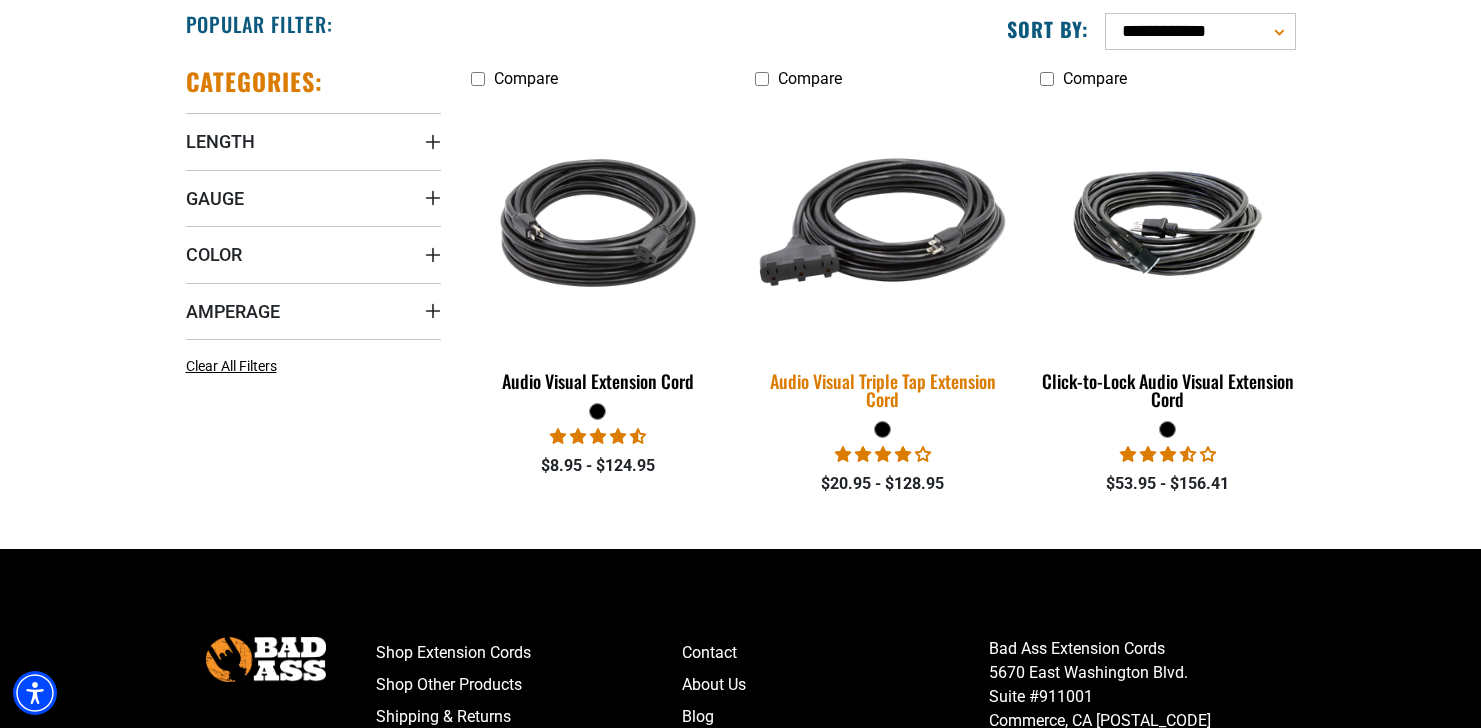 click on "Audio Visual Triple Tap Extension Cord" at bounding box center (882, 390) 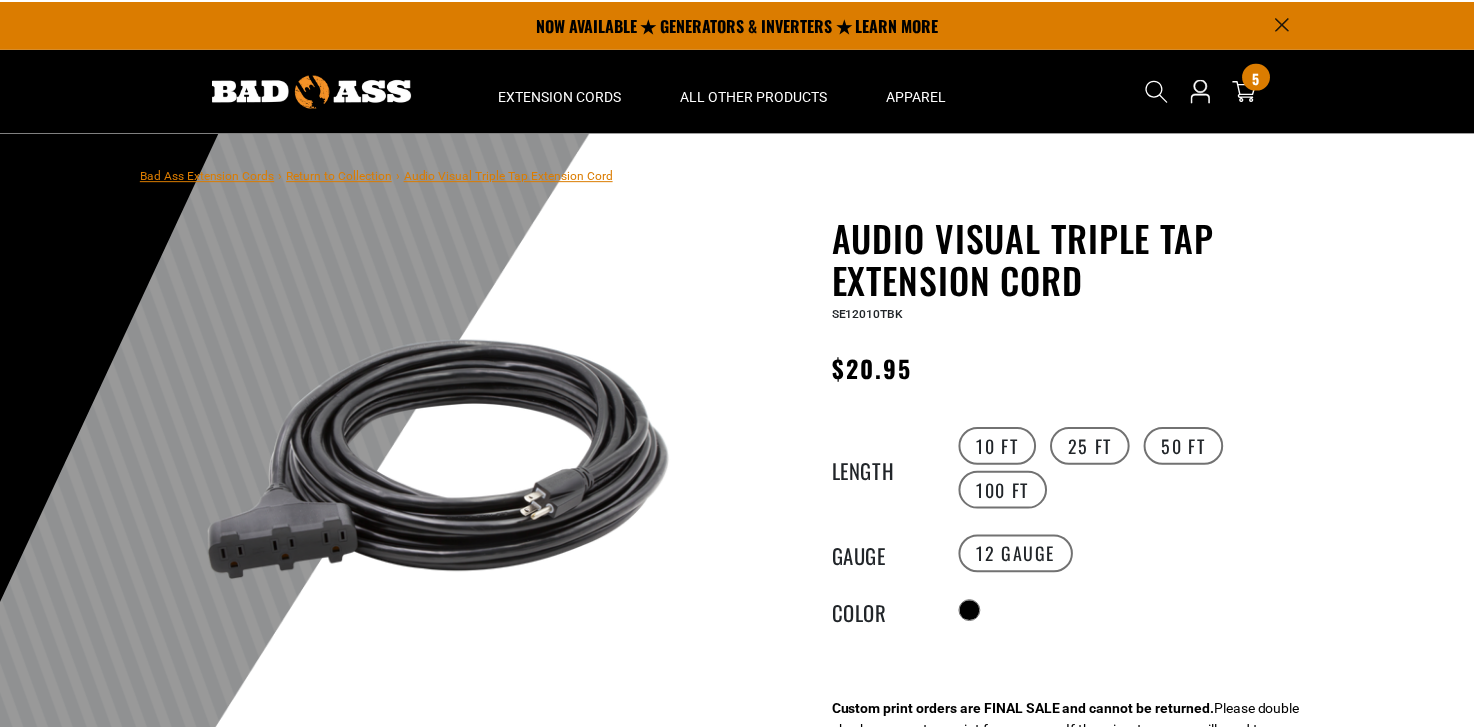 scroll, scrollTop: 0, scrollLeft: 0, axis: both 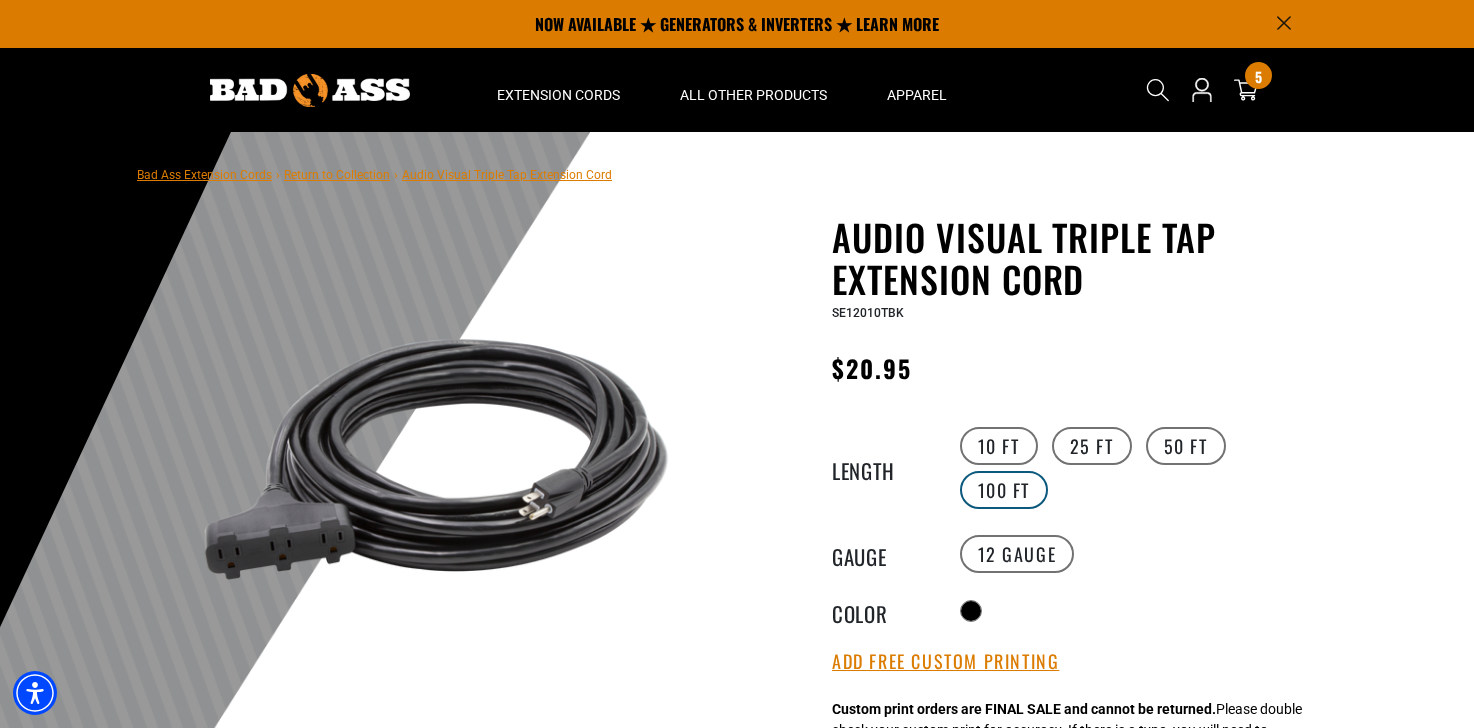 click on "100 FT" at bounding box center (1004, 490) 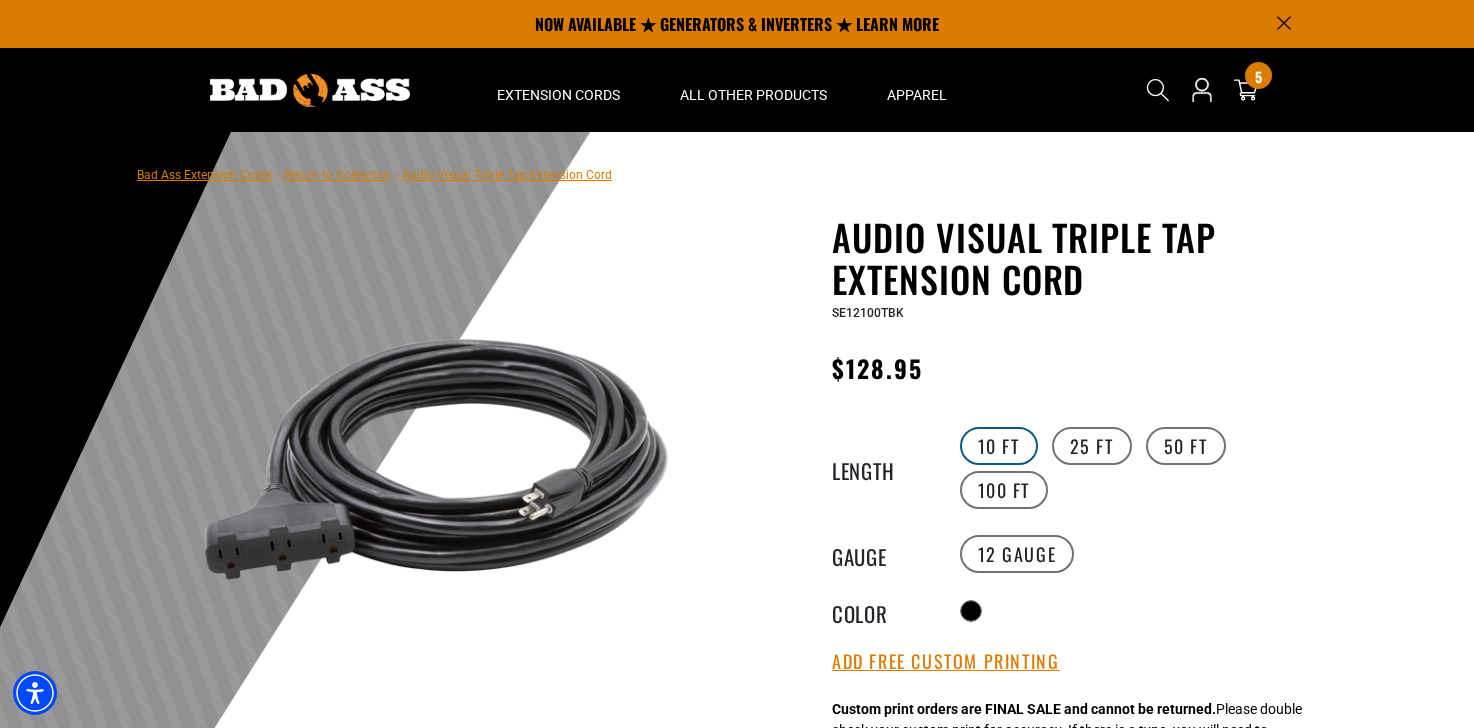 click on "10 FT" at bounding box center (999, 446) 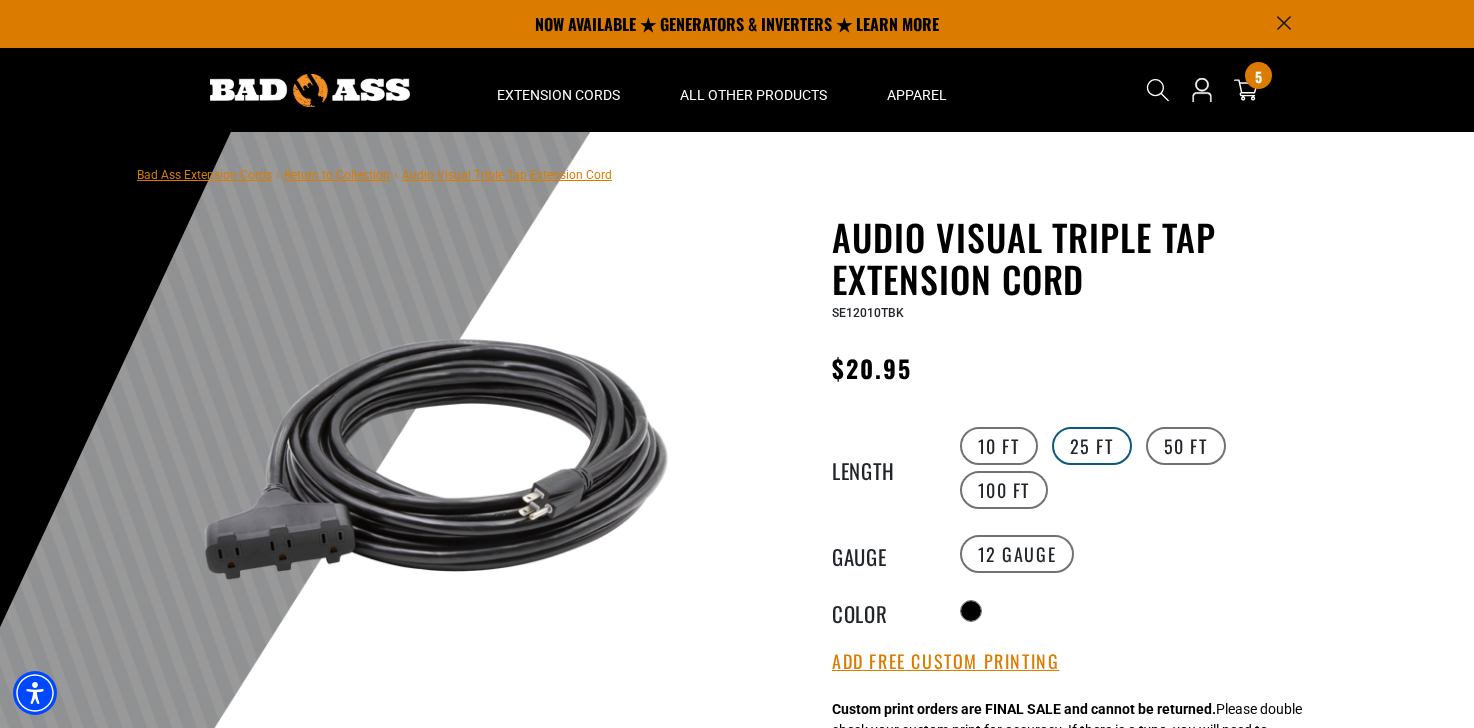 click on "25 FT" at bounding box center (1092, 446) 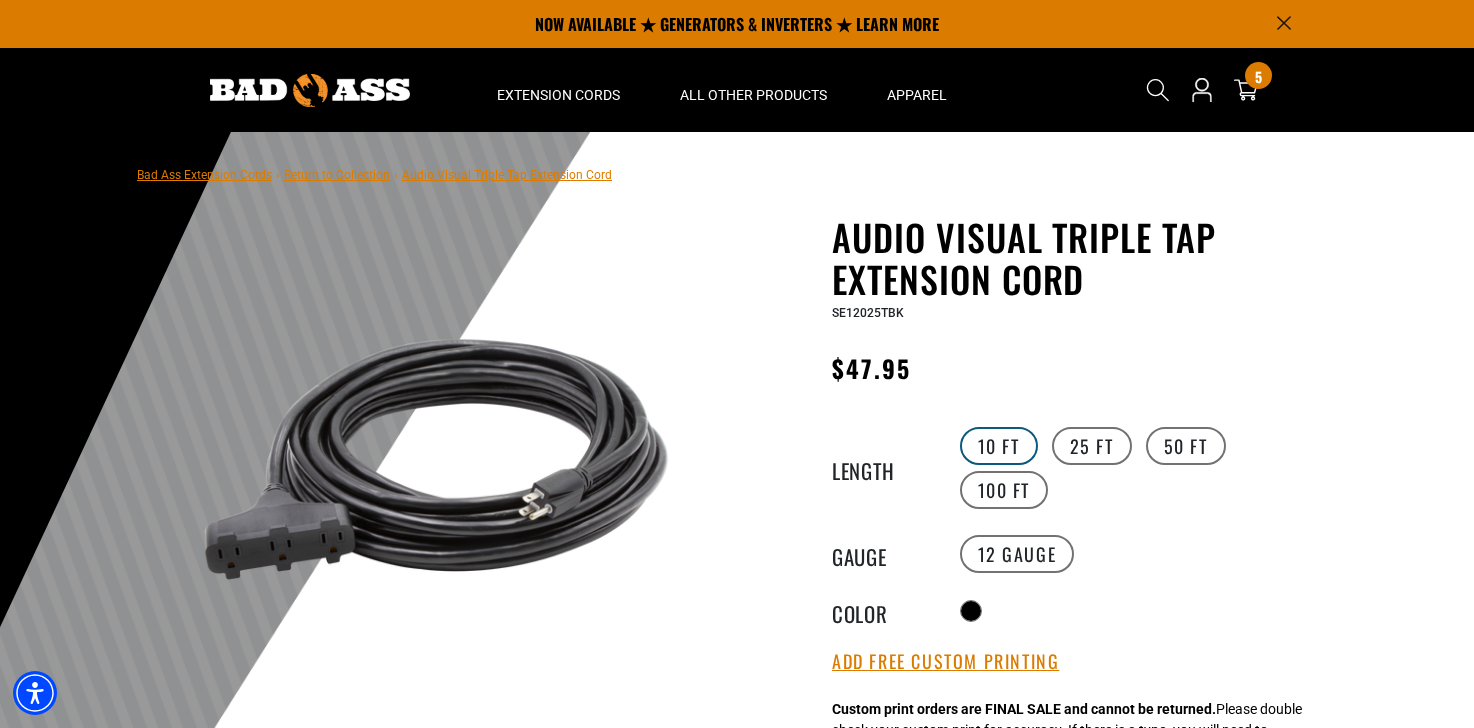 click on "10 FT" at bounding box center [999, 446] 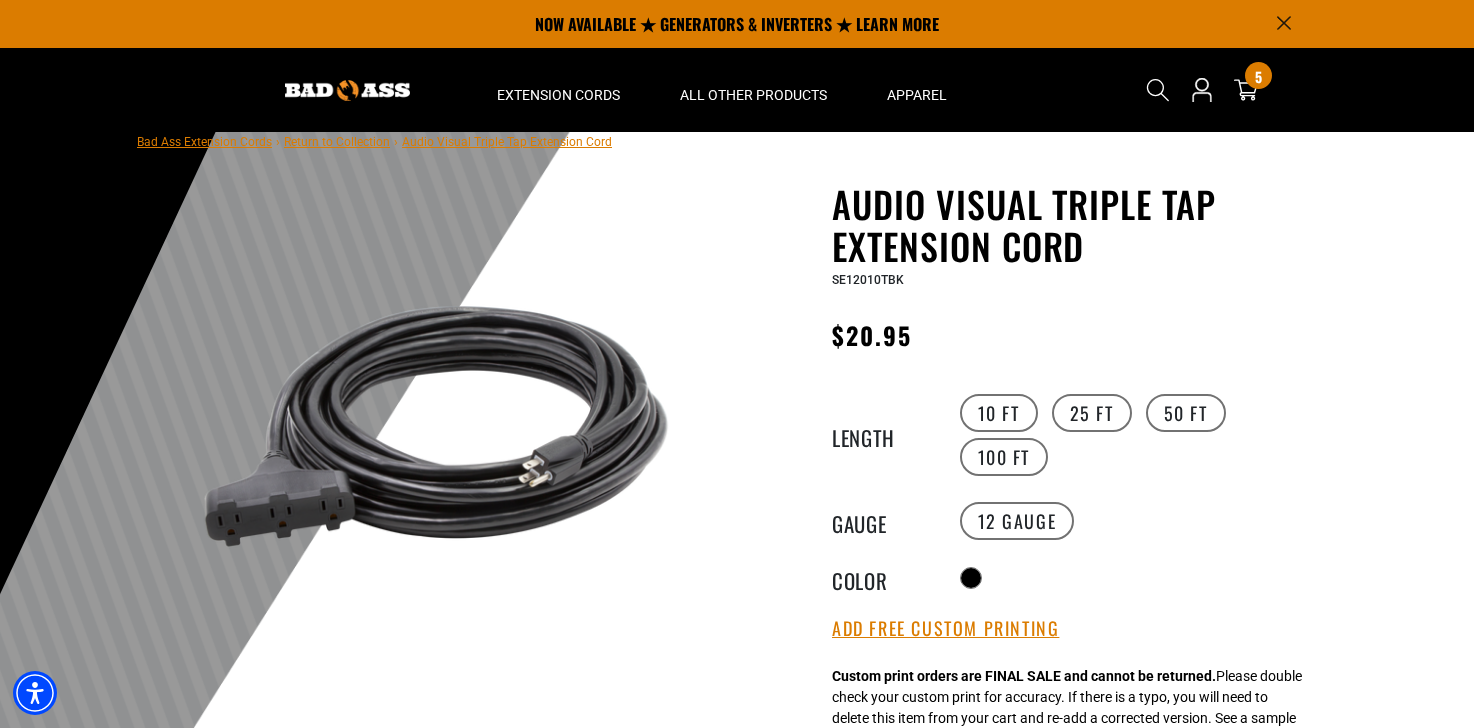 scroll, scrollTop: 32, scrollLeft: 0, axis: vertical 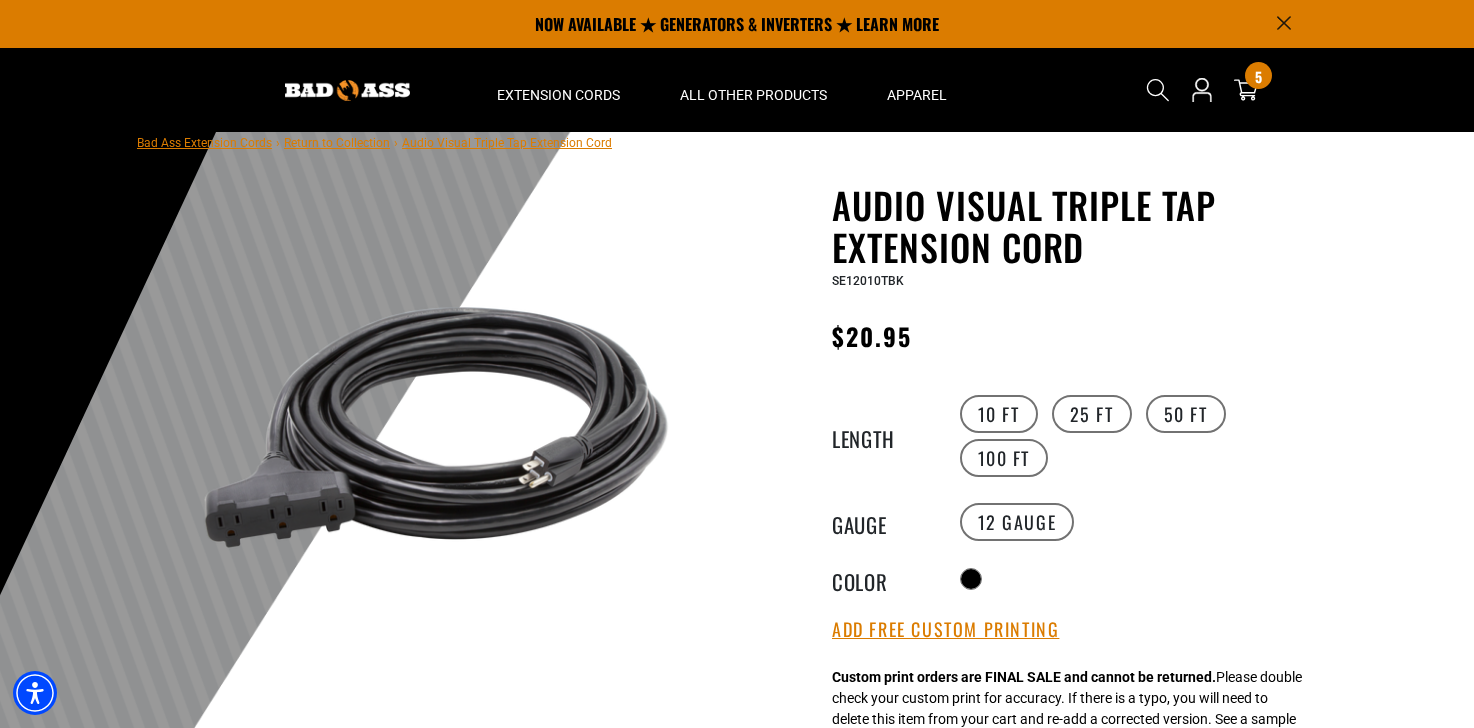 click on "Audio Visual Triple Tap Extension Cord" at bounding box center [1077, 226] 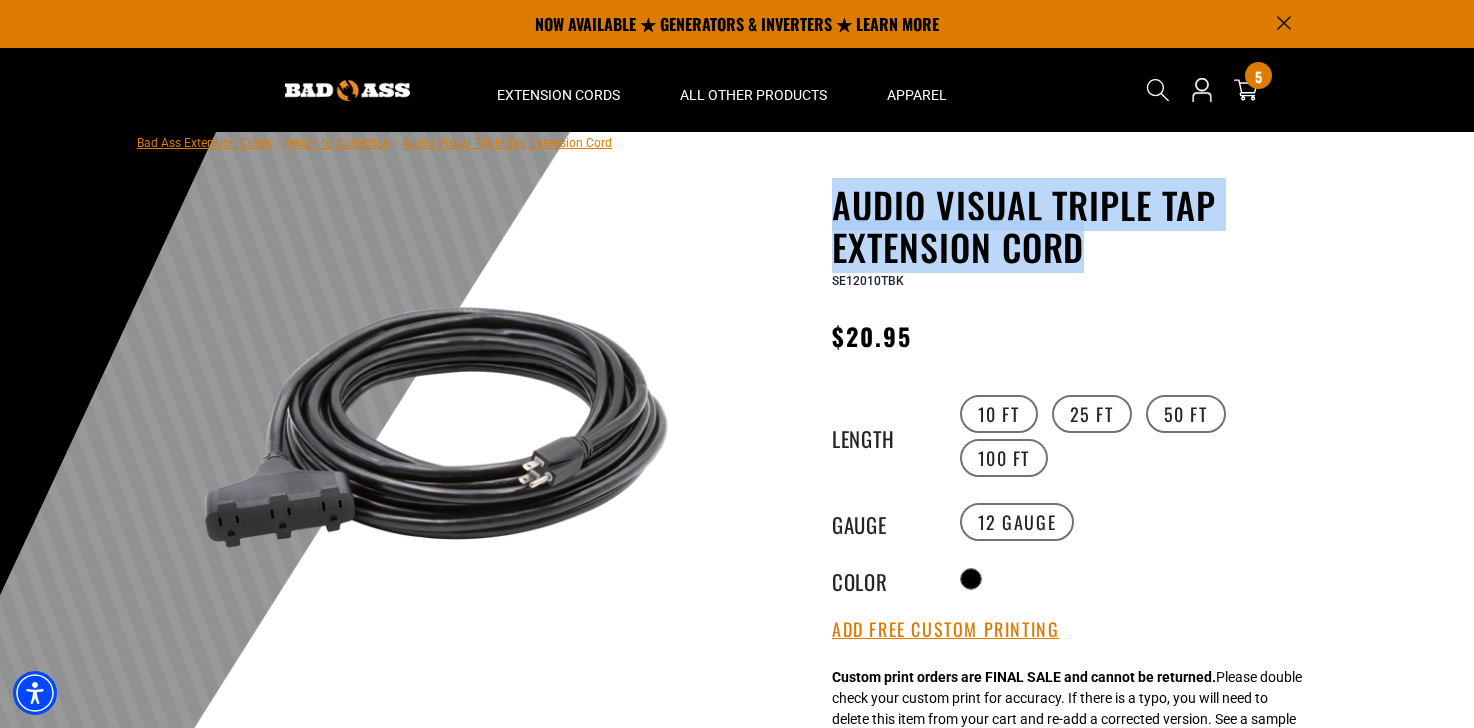 drag, startPoint x: 838, startPoint y: 200, endPoint x: 1092, endPoint y: 246, distance: 258.13174 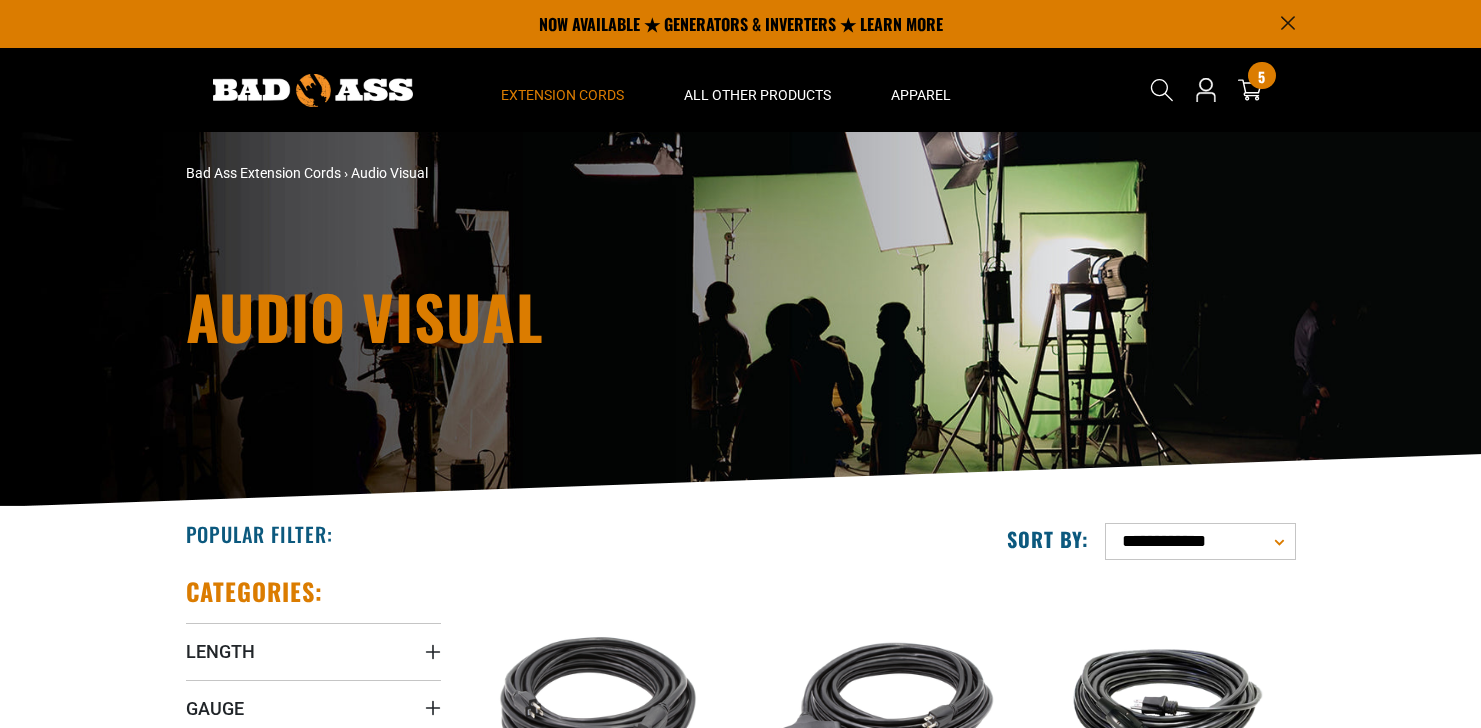 scroll, scrollTop: 510, scrollLeft: 0, axis: vertical 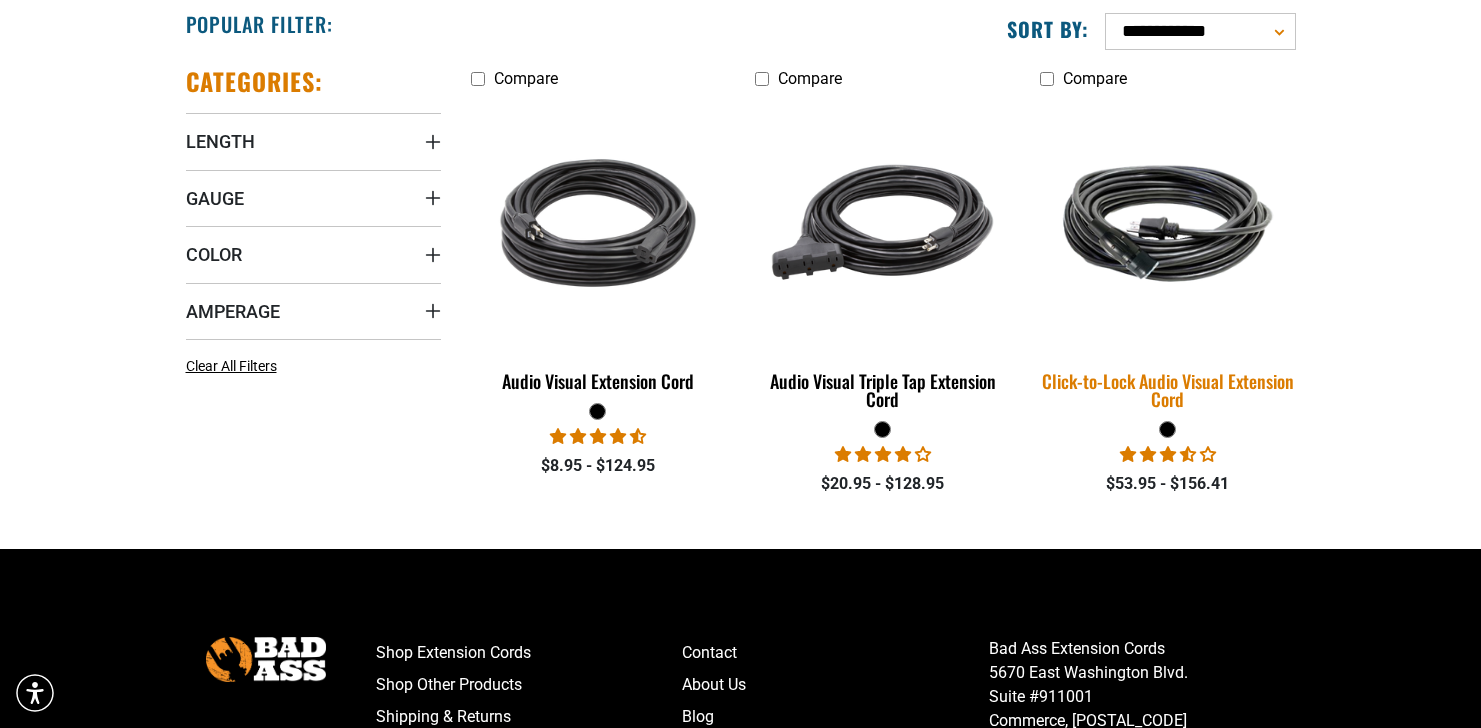 click at bounding box center (1168, 223) 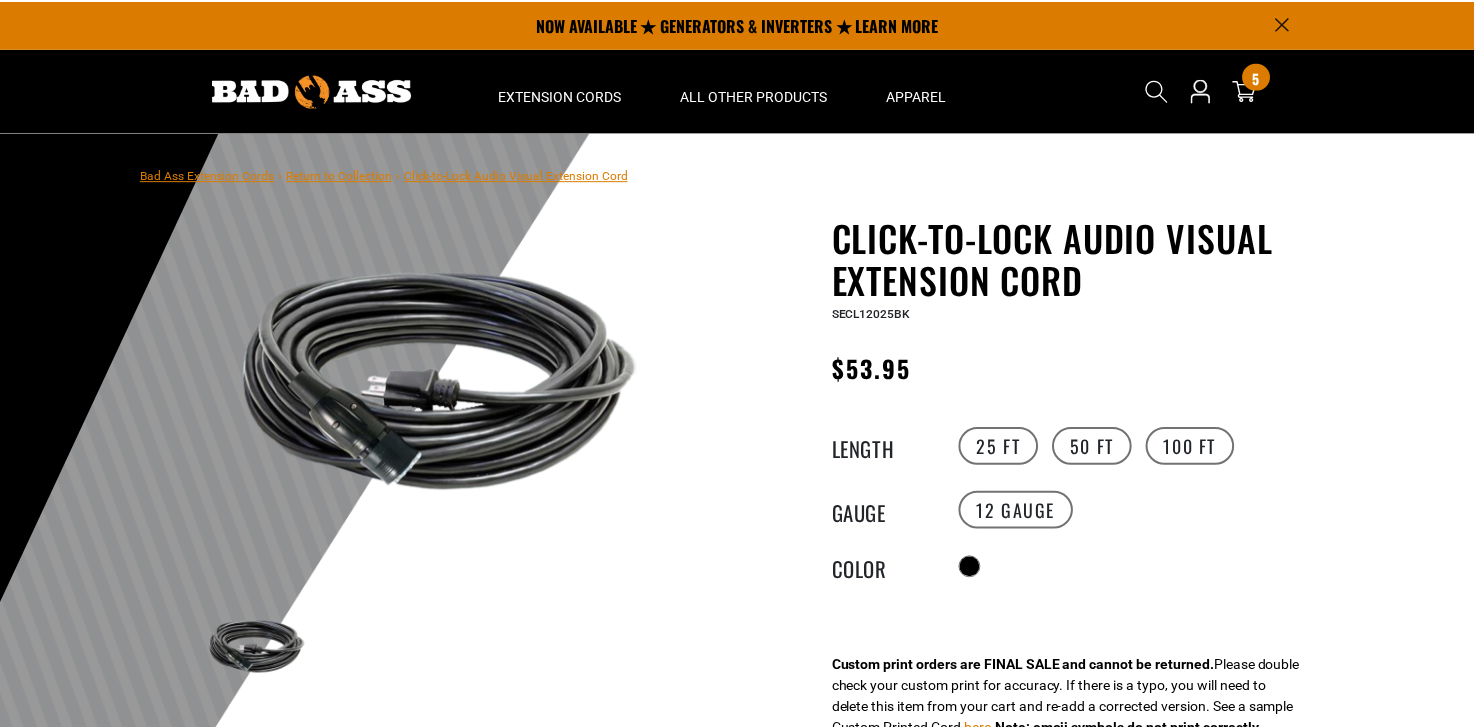 scroll, scrollTop: 0, scrollLeft: 0, axis: both 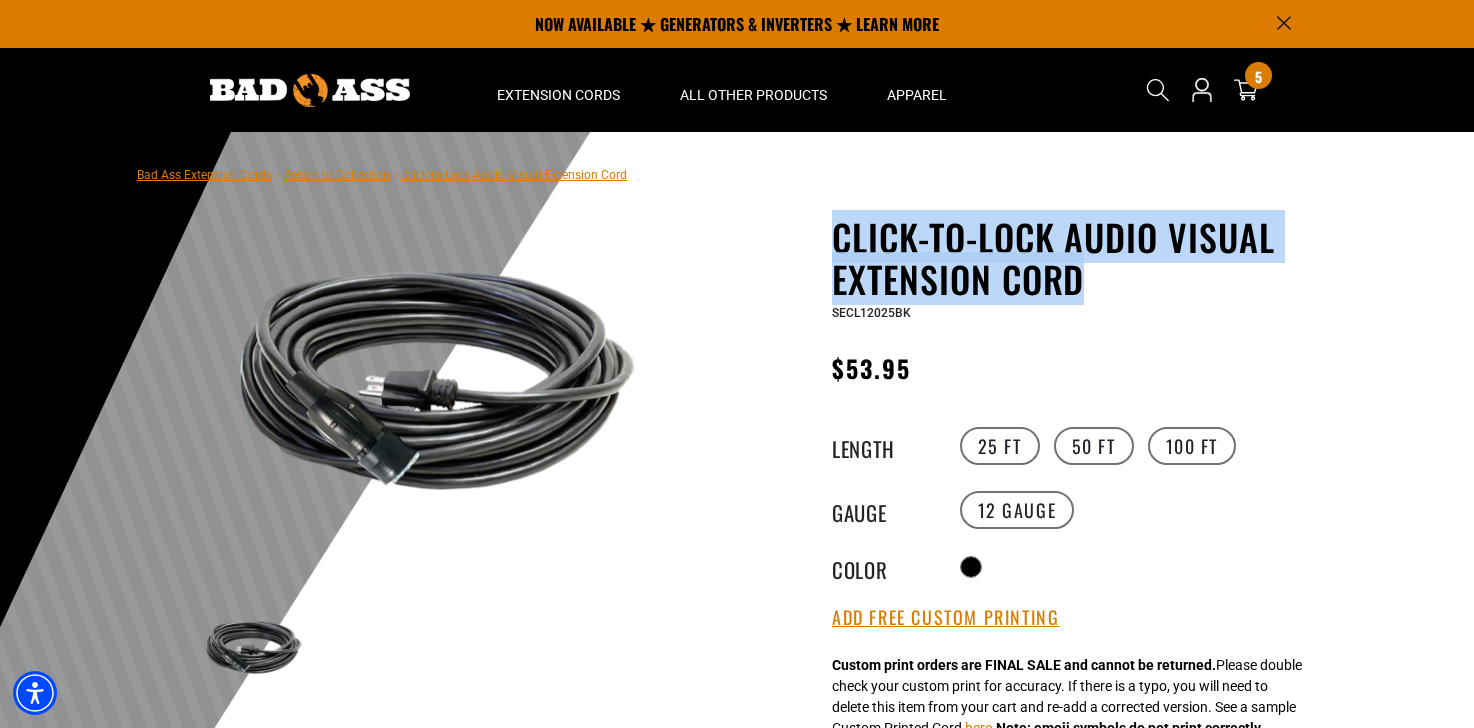 drag, startPoint x: 839, startPoint y: 236, endPoint x: 1098, endPoint y: 275, distance: 261.91983 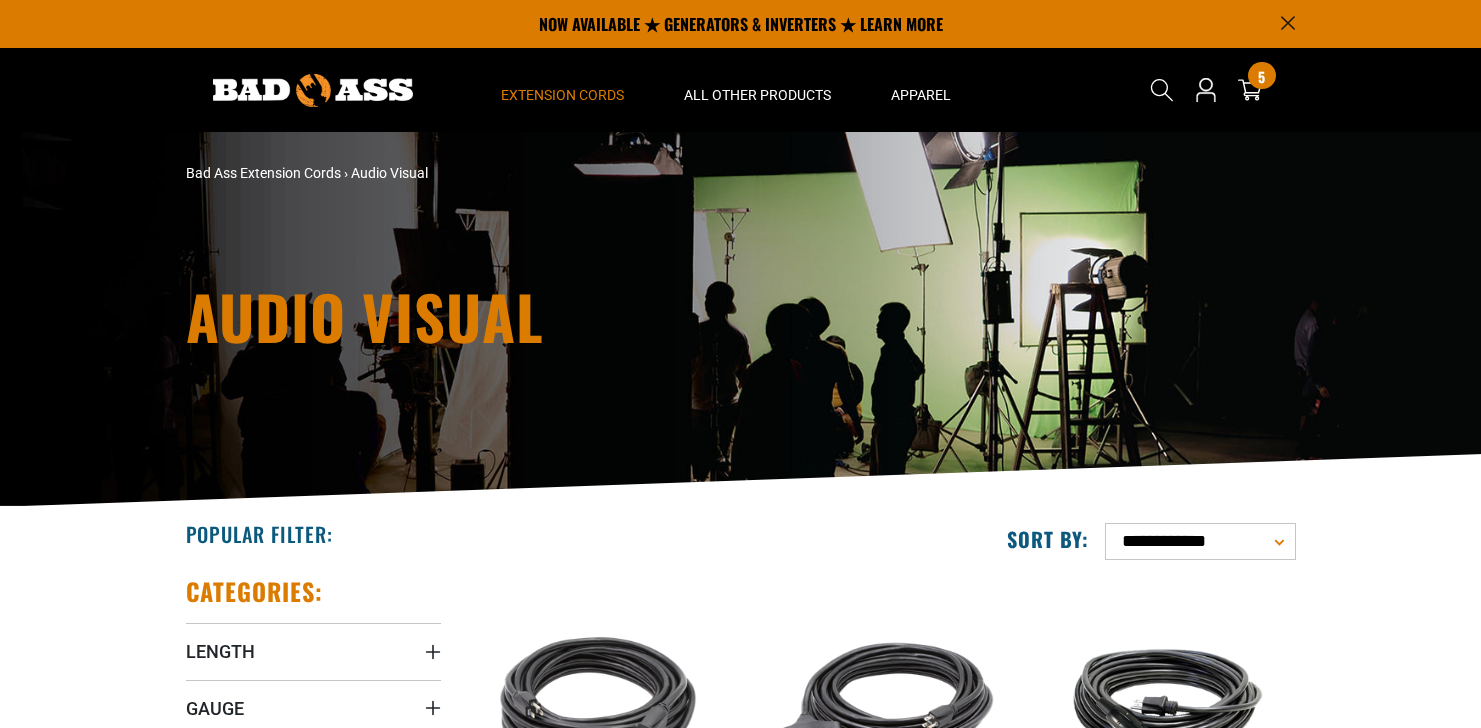 scroll, scrollTop: 510, scrollLeft: 0, axis: vertical 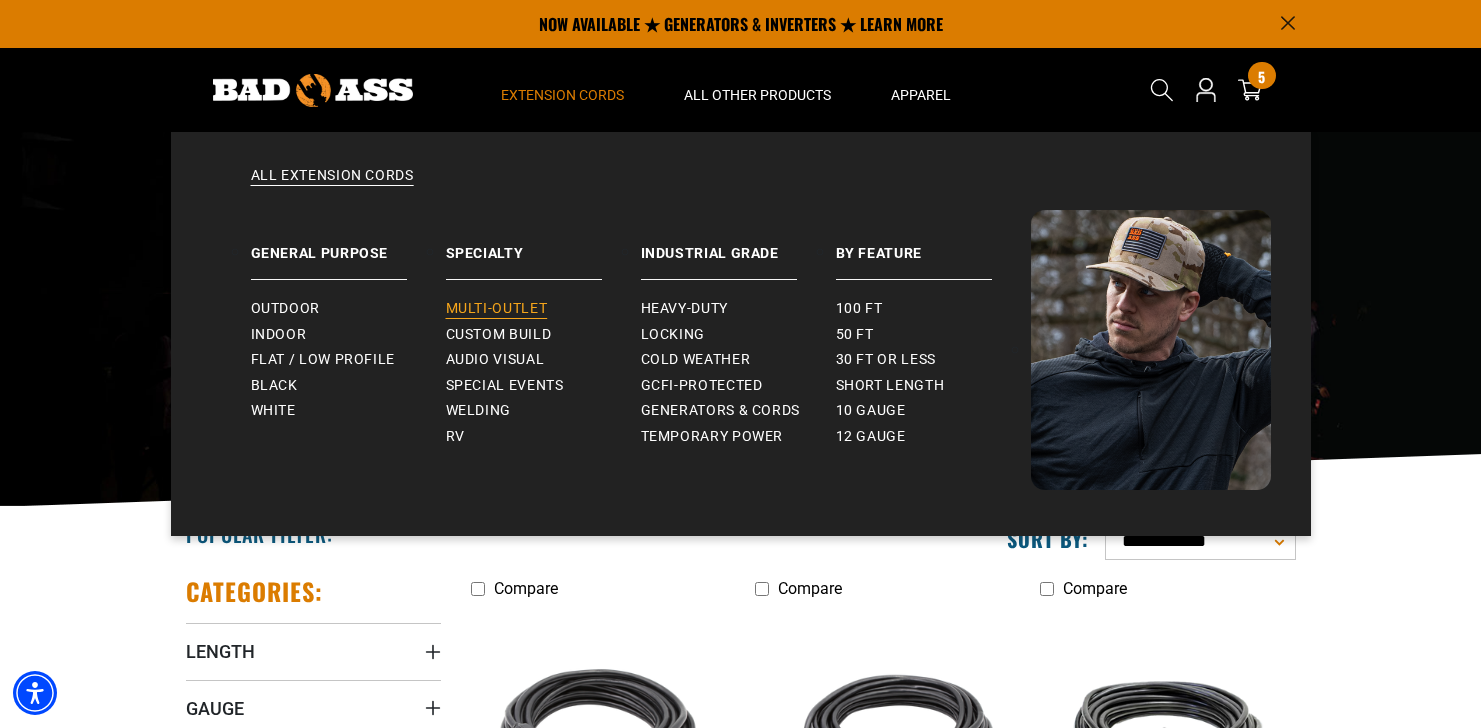 click on "Multi-Outlet" at bounding box center [497, 309] 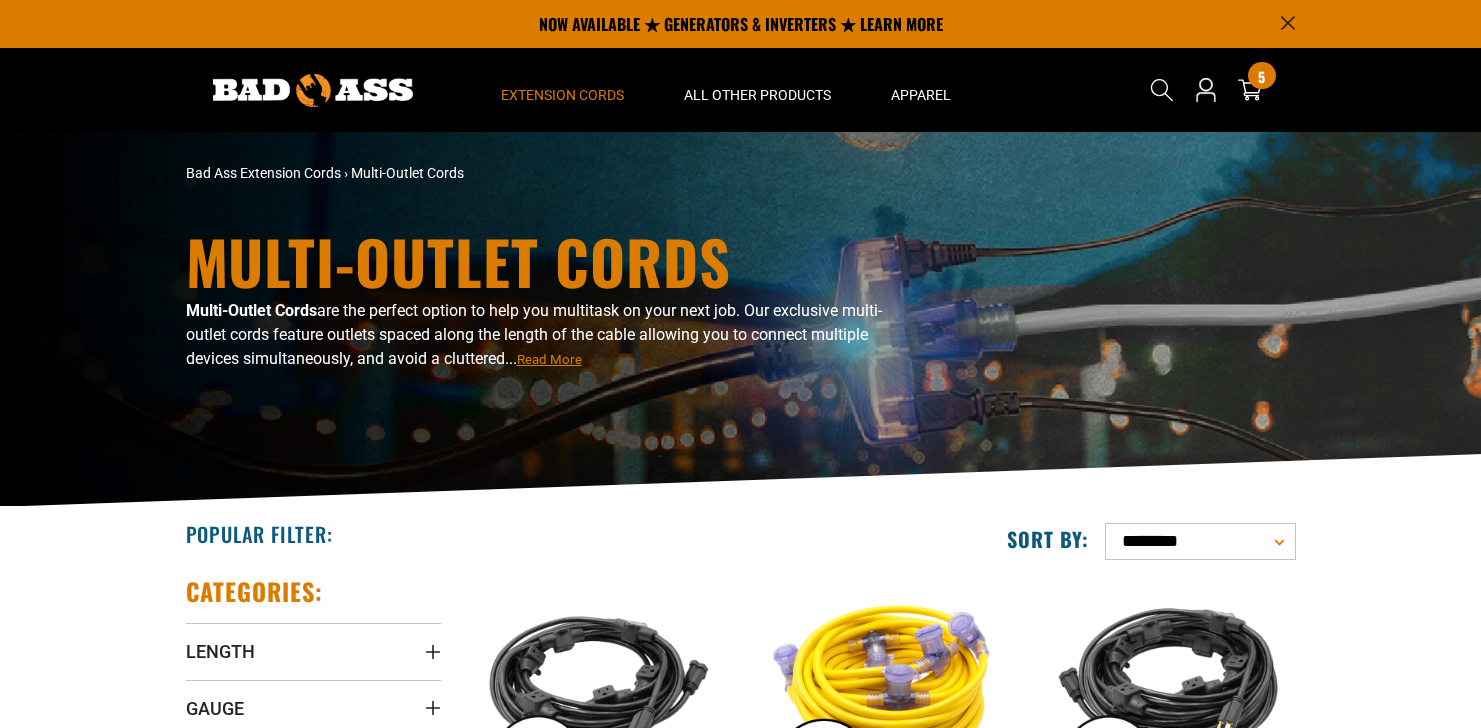 scroll, scrollTop: 0, scrollLeft: 0, axis: both 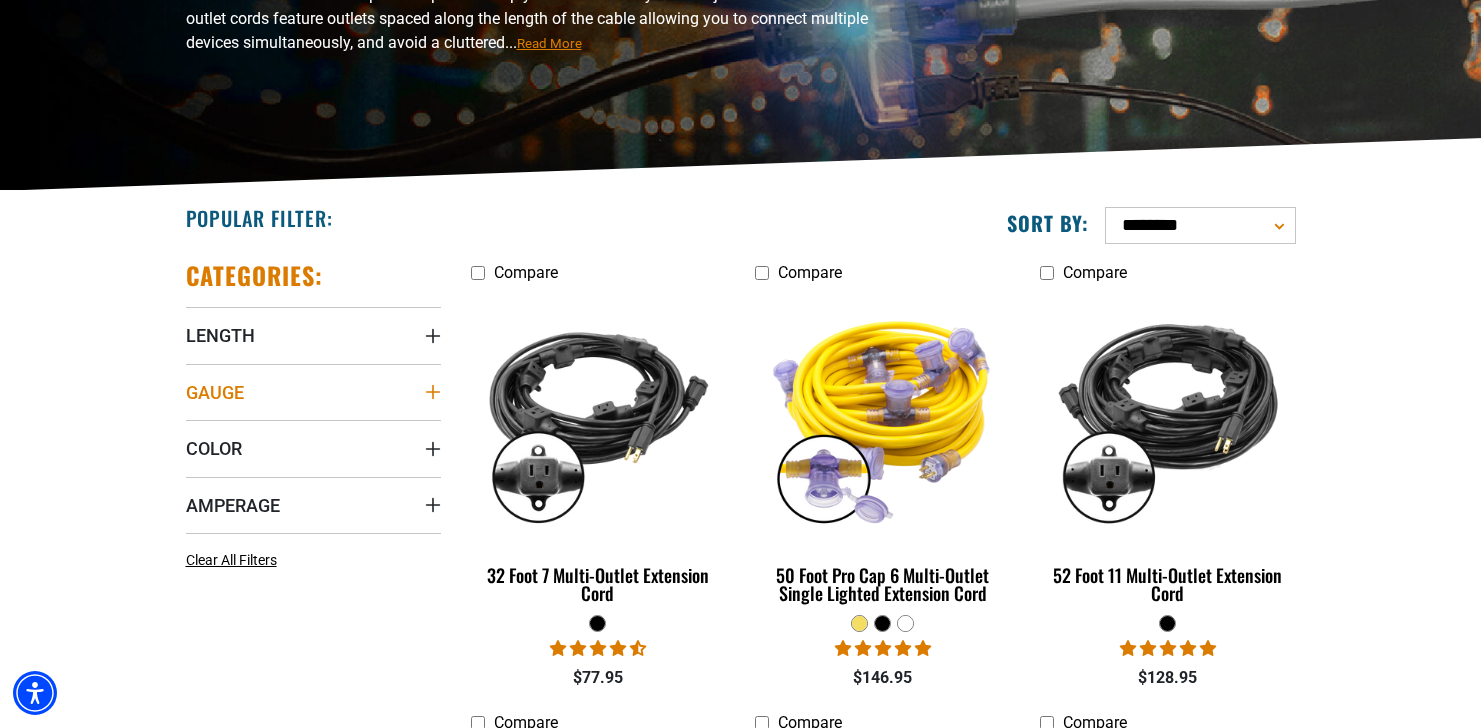 click on "Gauge" at bounding box center (313, 392) 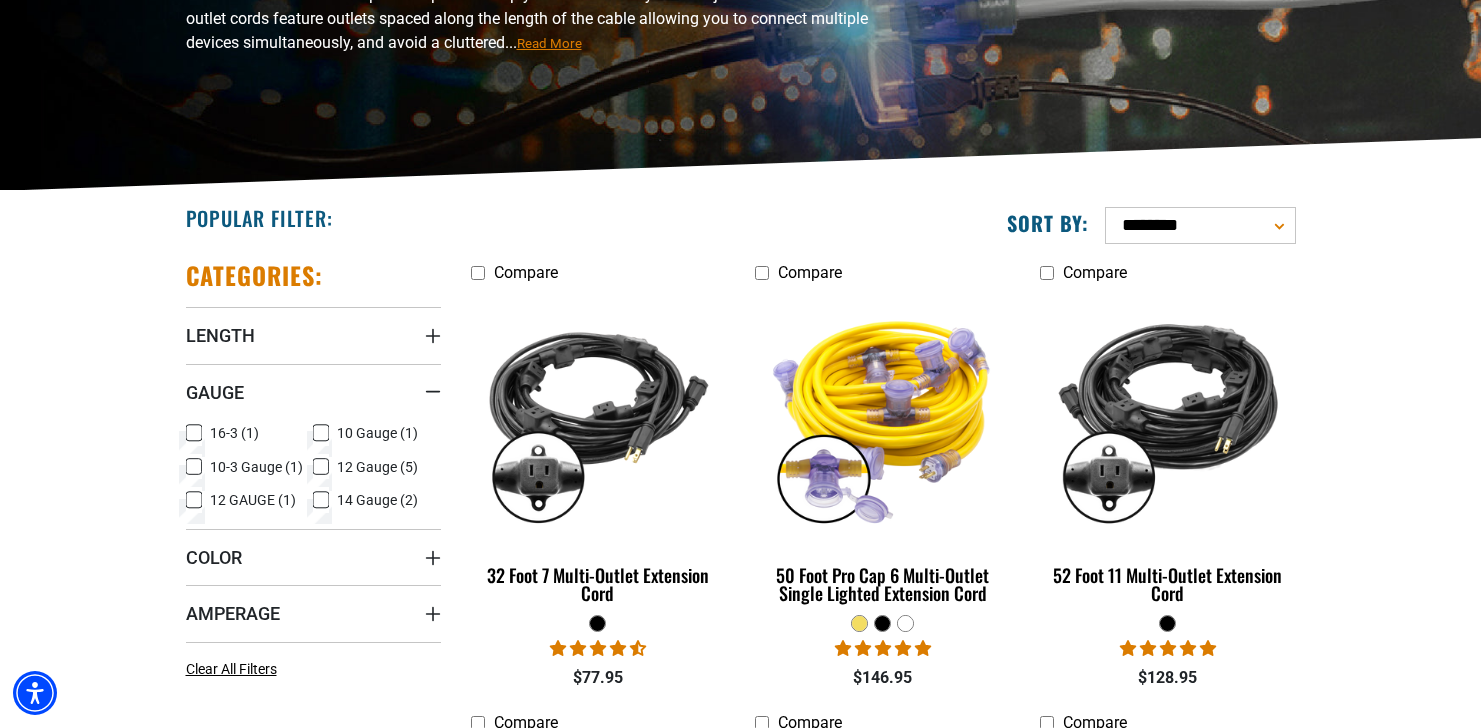 click 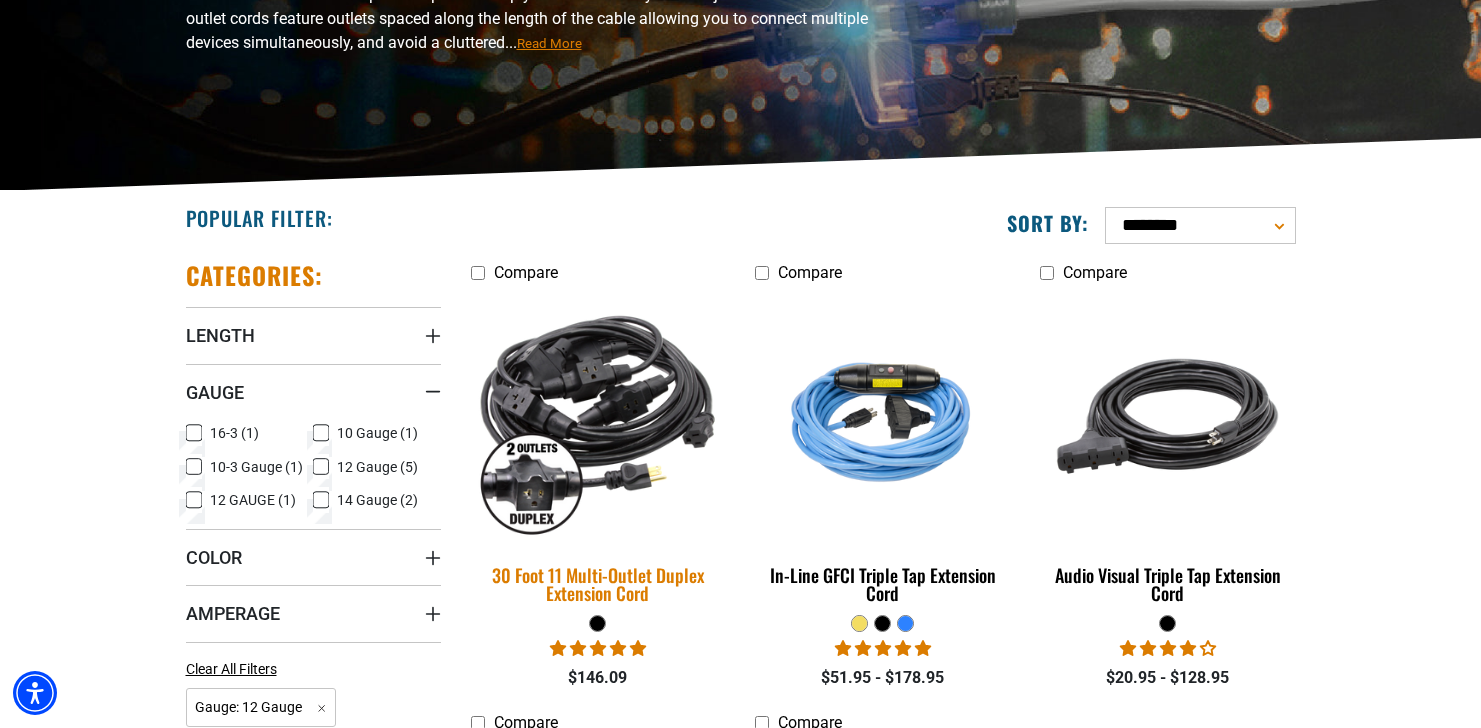 click at bounding box center (598, 417) 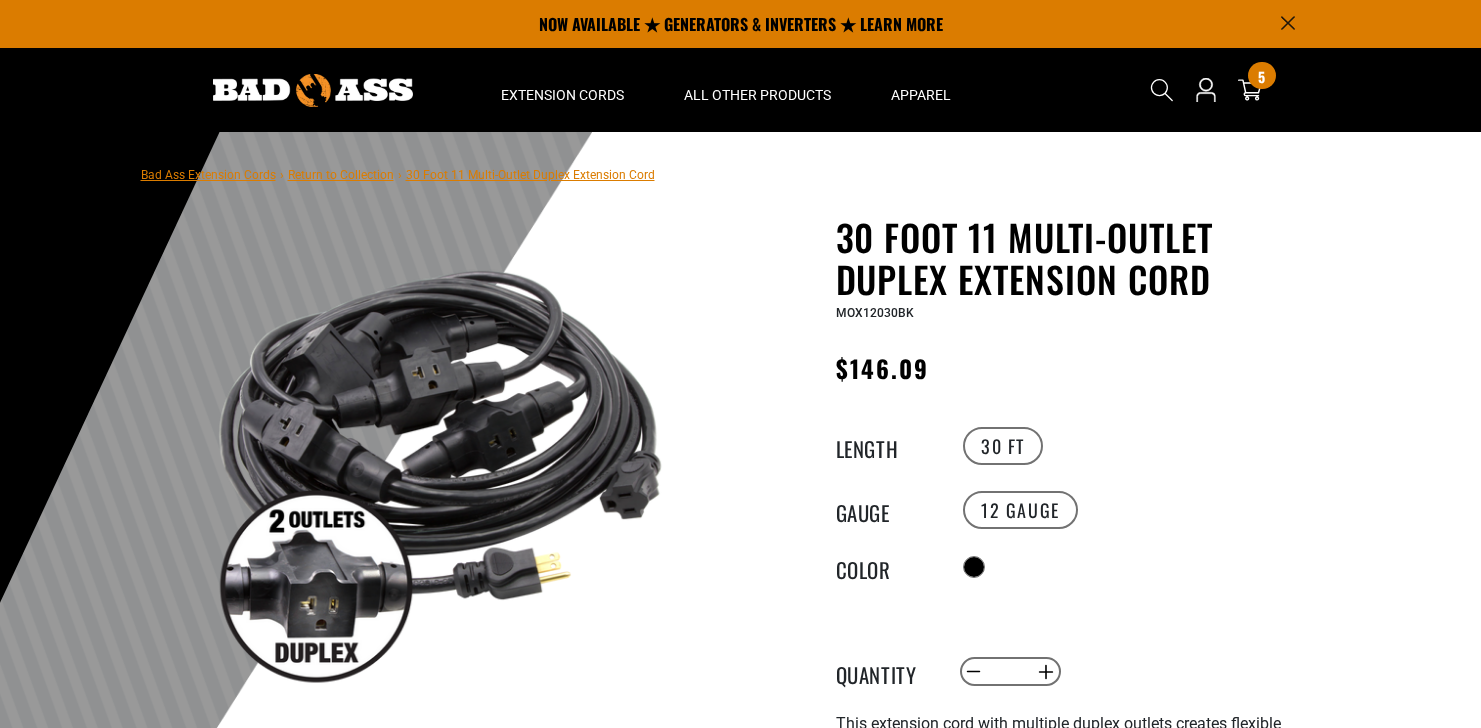 scroll, scrollTop: 0, scrollLeft: 0, axis: both 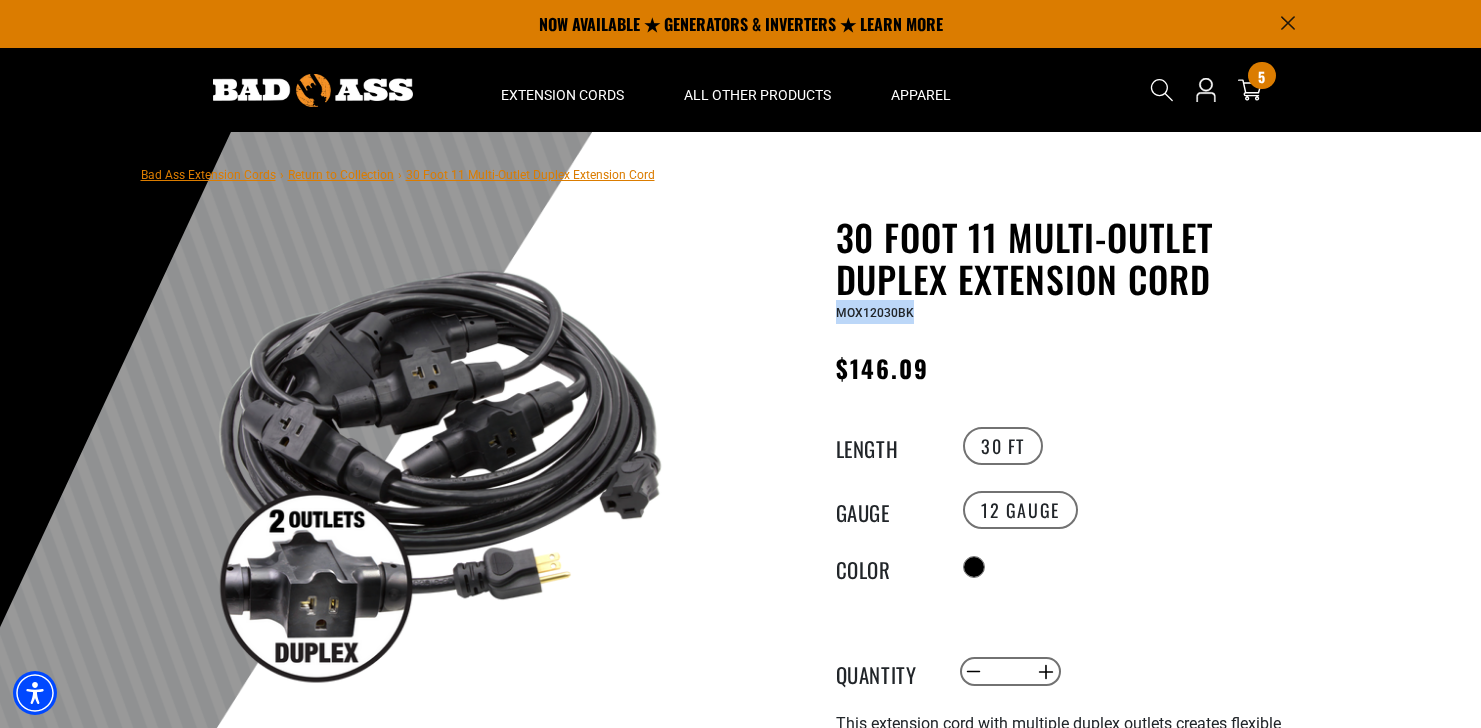drag, startPoint x: 837, startPoint y: 313, endPoint x: 912, endPoint y: 313, distance: 75 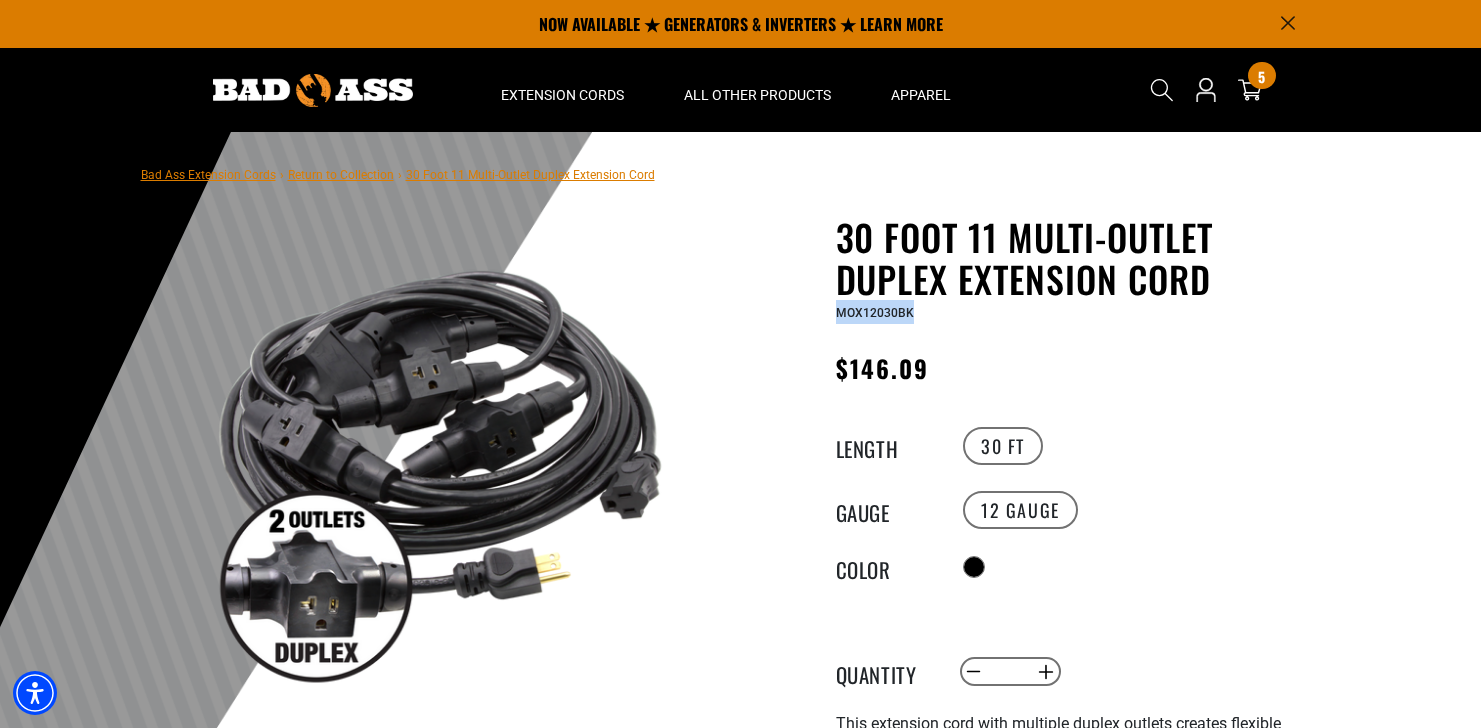 copy on "MOX12030BK" 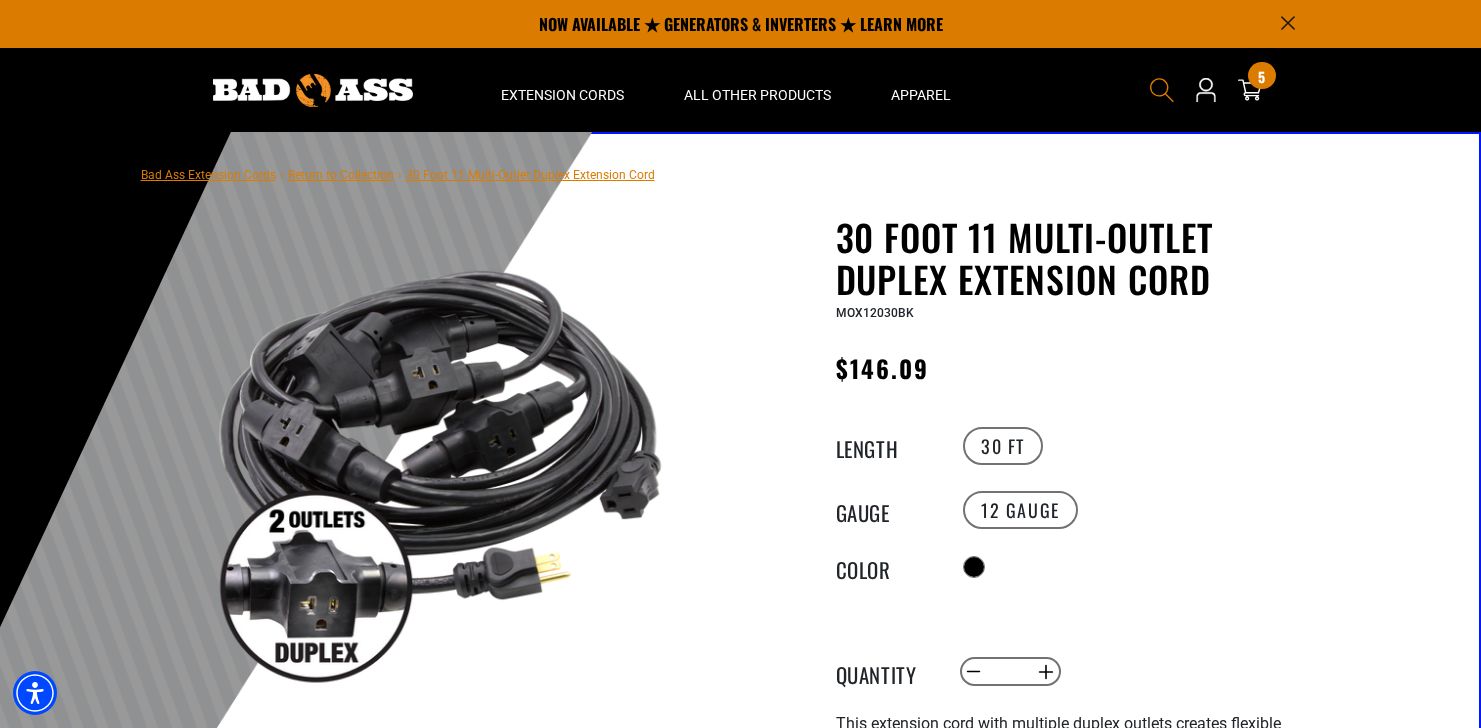 click 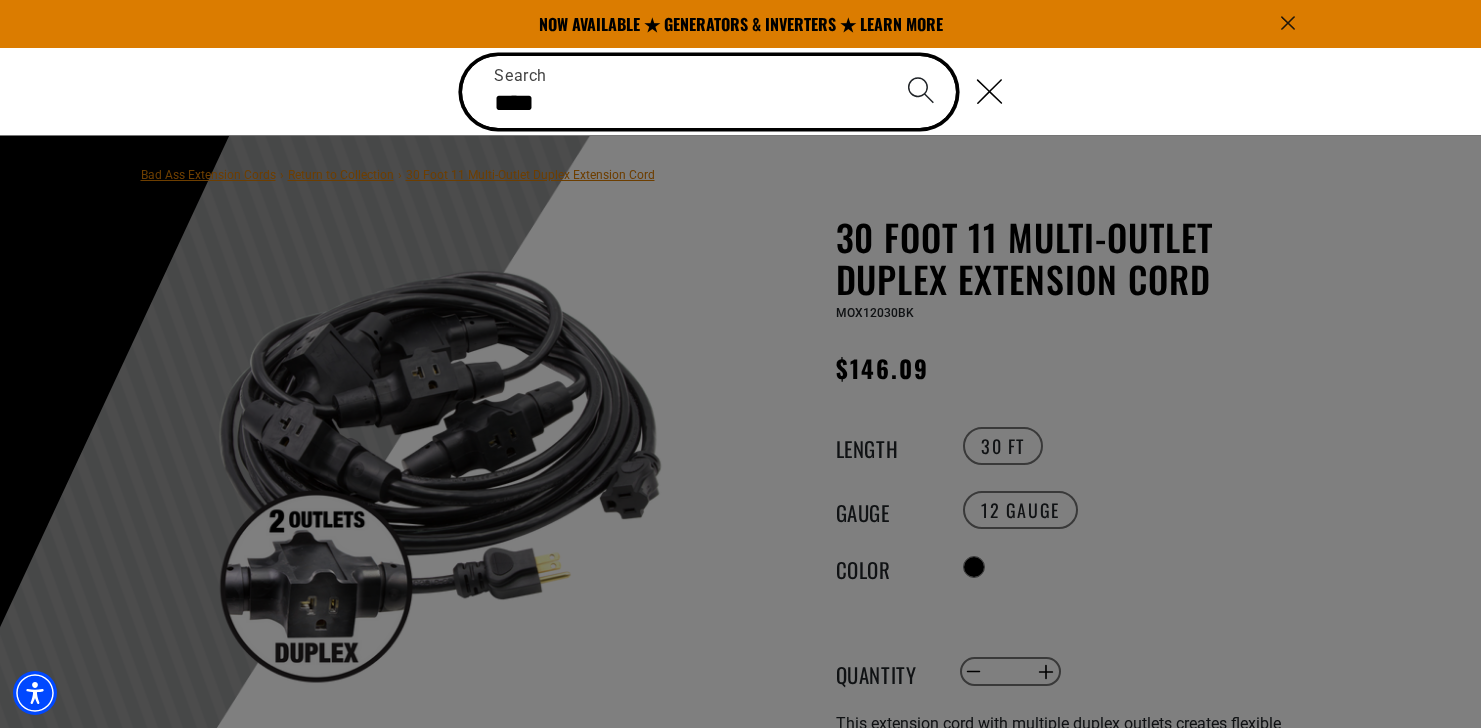 type on "****" 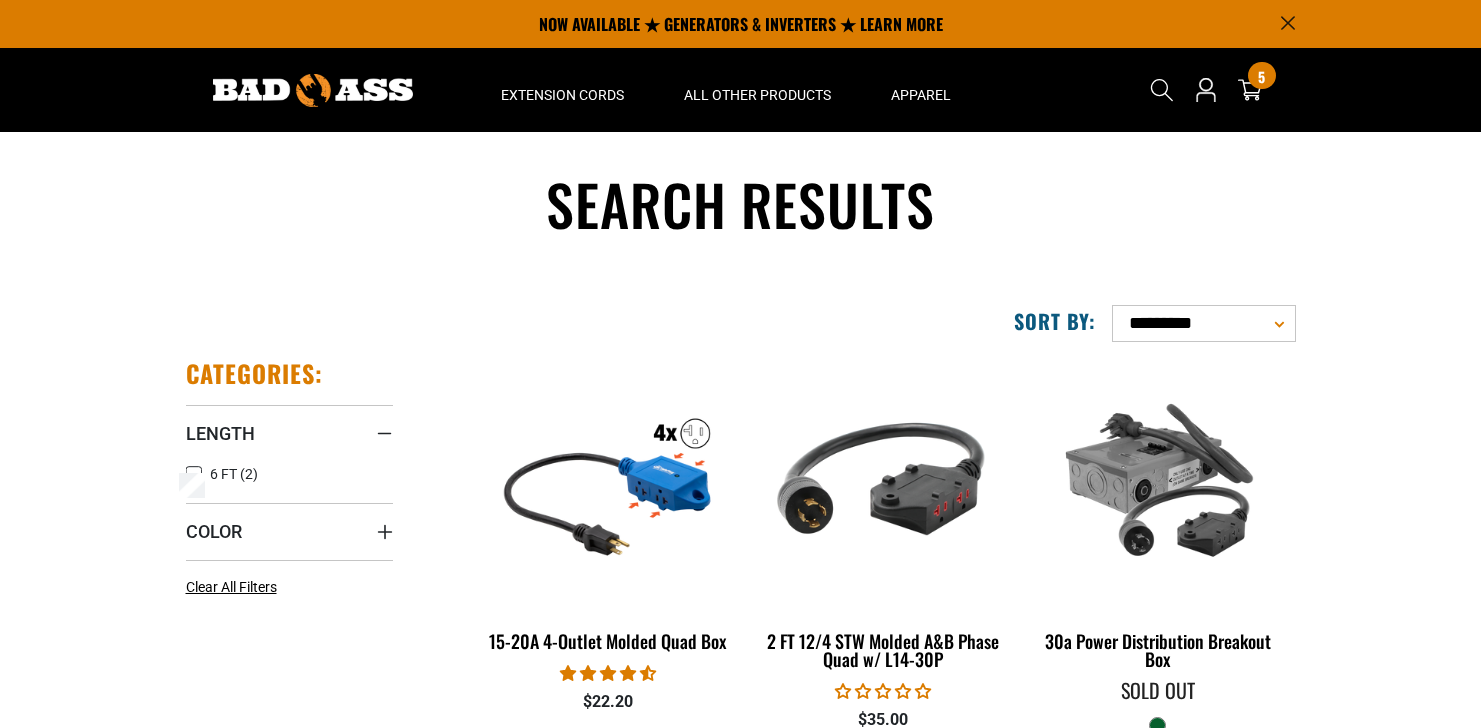 scroll, scrollTop: 0, scrollLeft: 0, axis: both 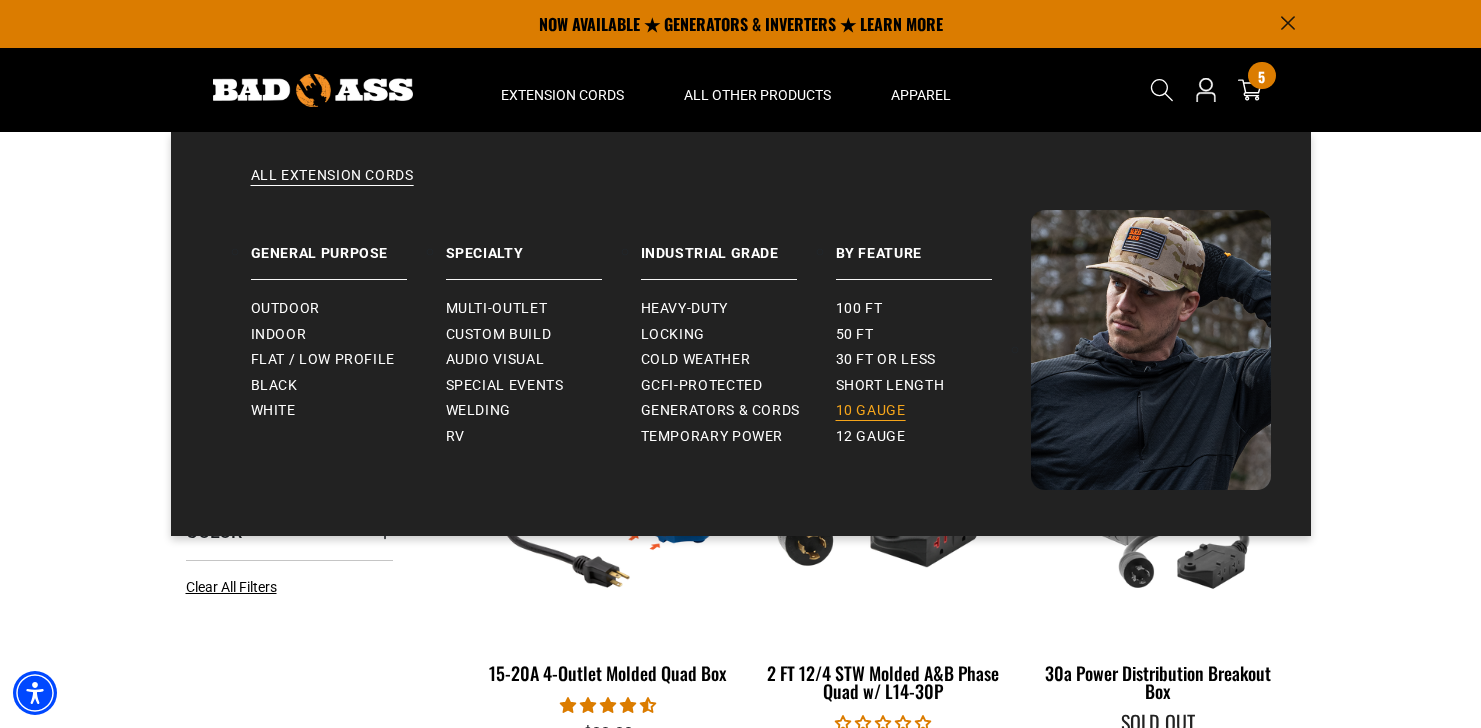 click on "10 gauge" at bounding box center (933, 411) 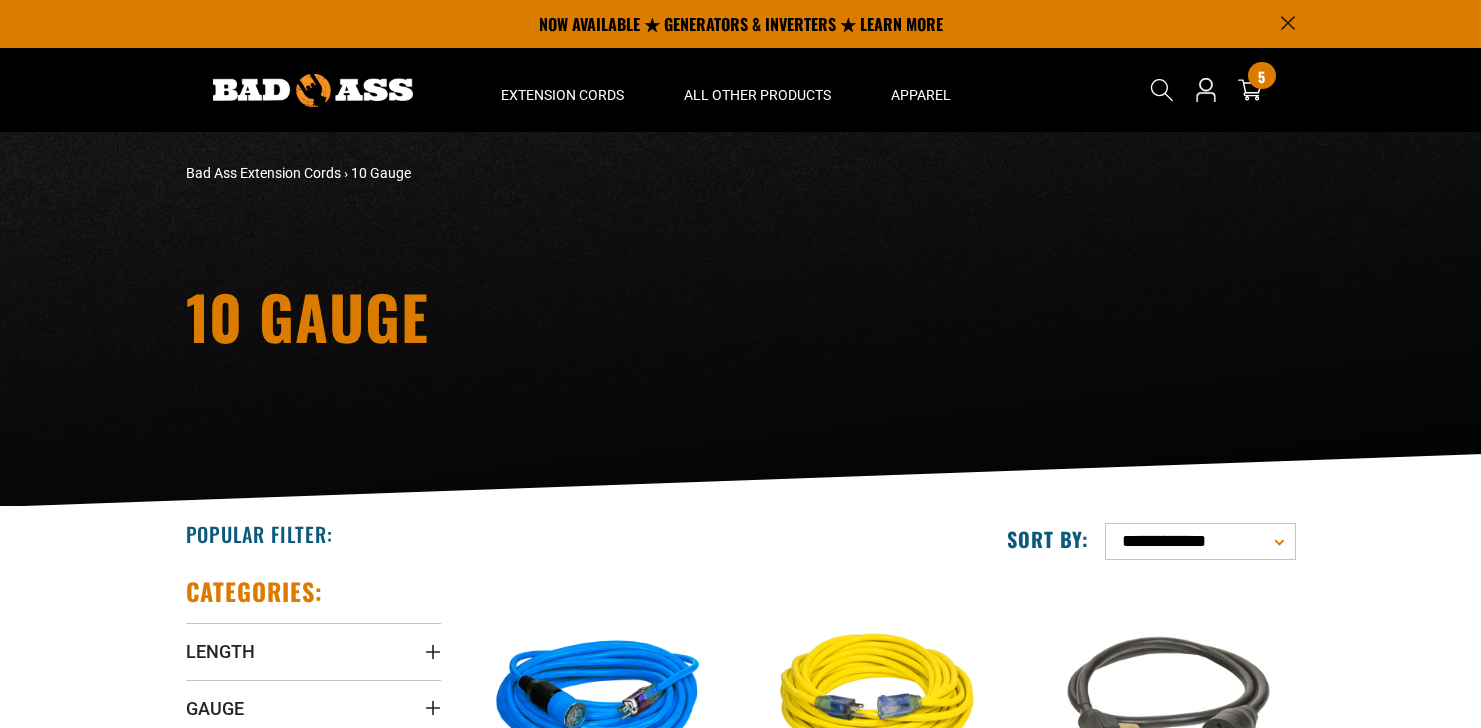 scroll, scrollTop: 0, scrollLeft: 0, axis: both 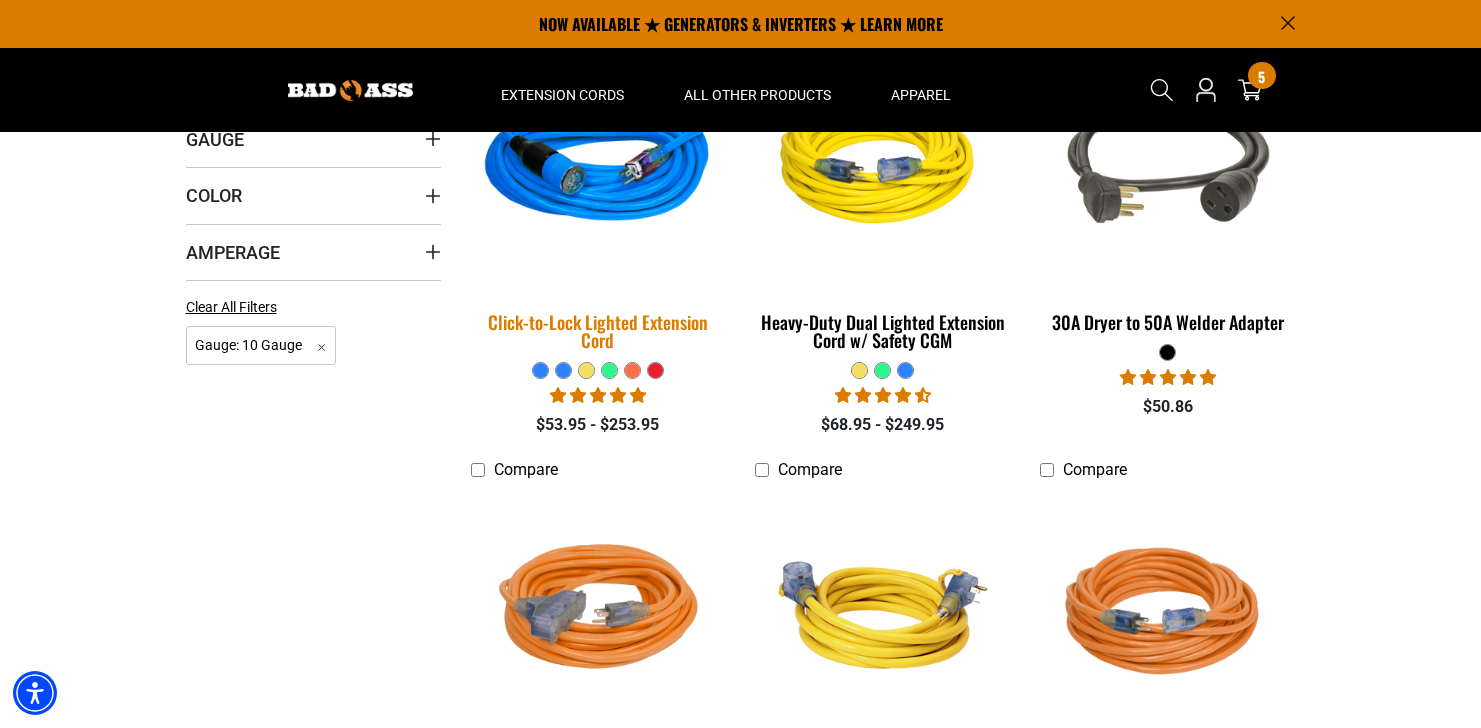 click at bounding box center (598, 164) 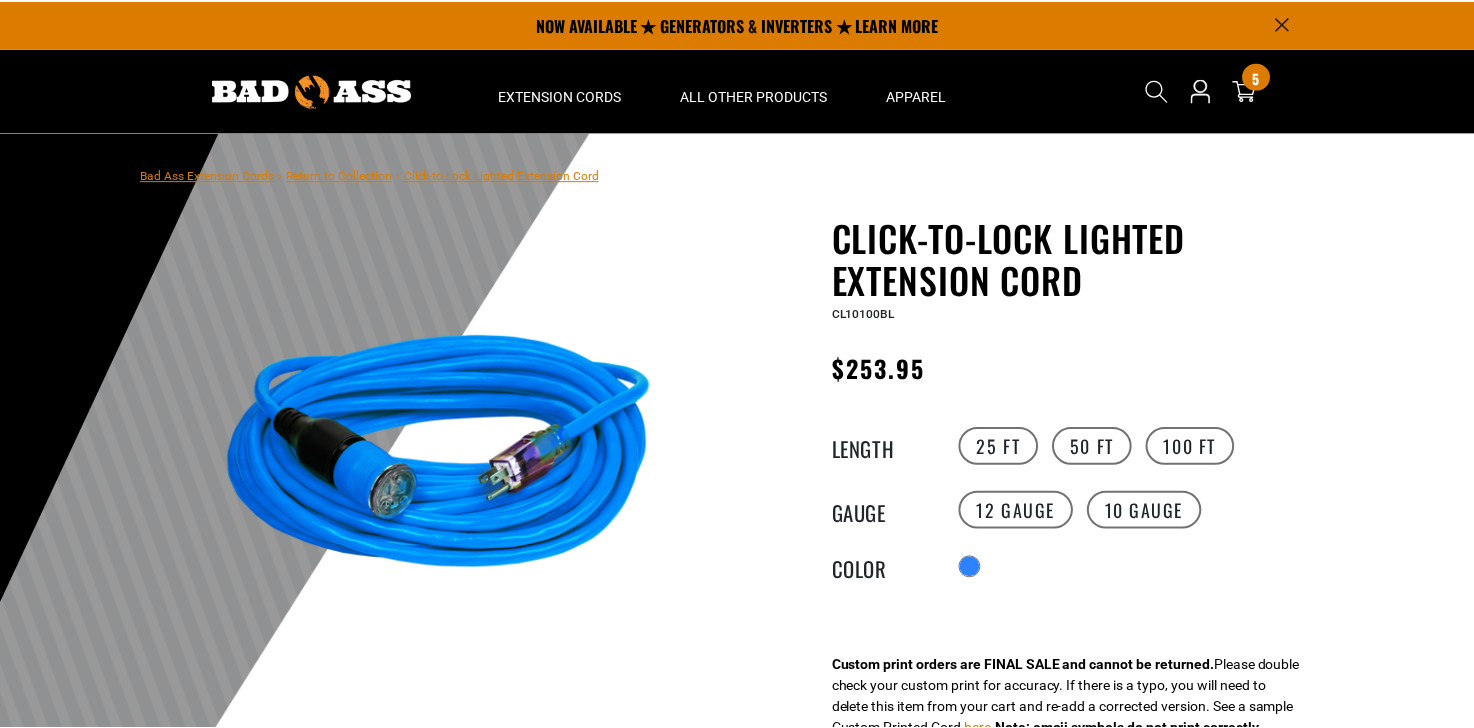 scroll, scrollTop: 0, scrollLeft: 0, axis: both 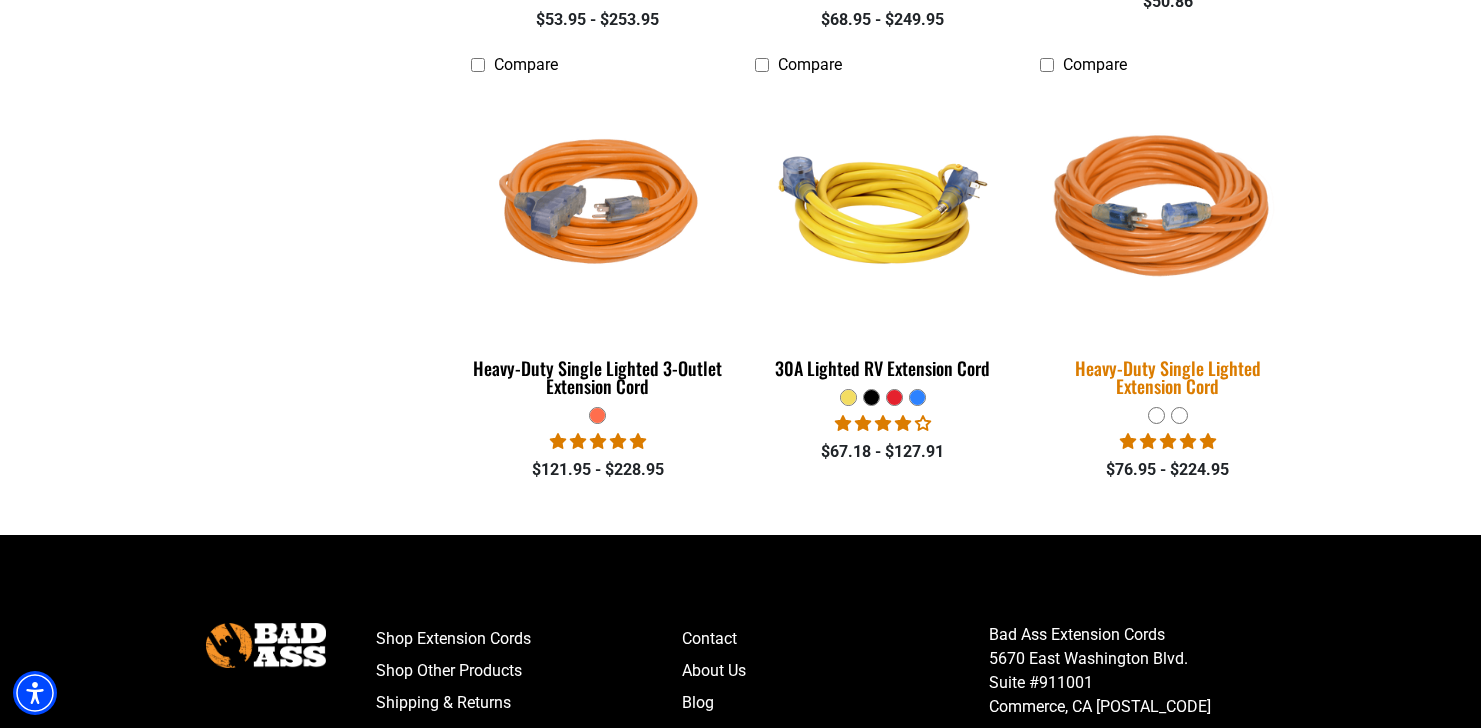 click on "Heavy-Duty Single Lighted Extension Cord" at bounding box center (1167, 377) 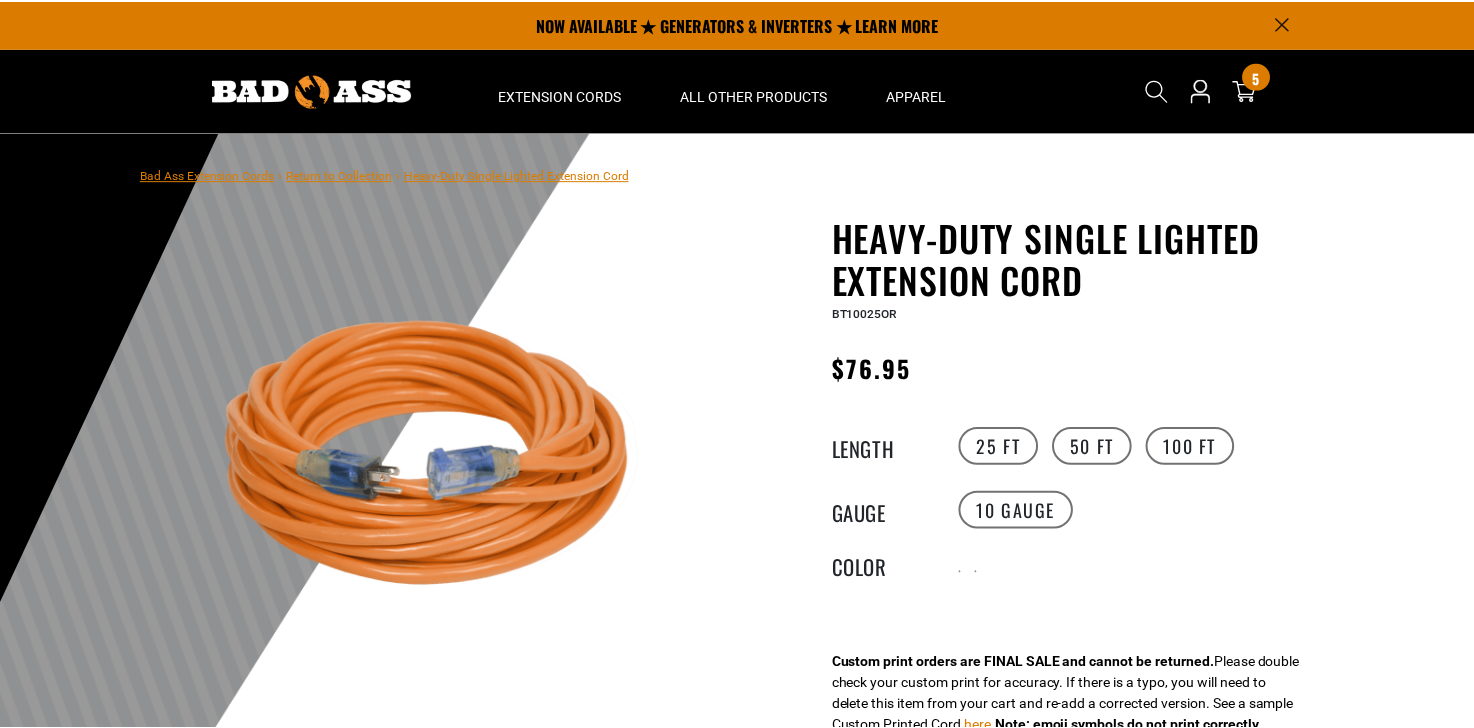 scroll, scrollTop: 0, scrollLeft: 0, axis: both 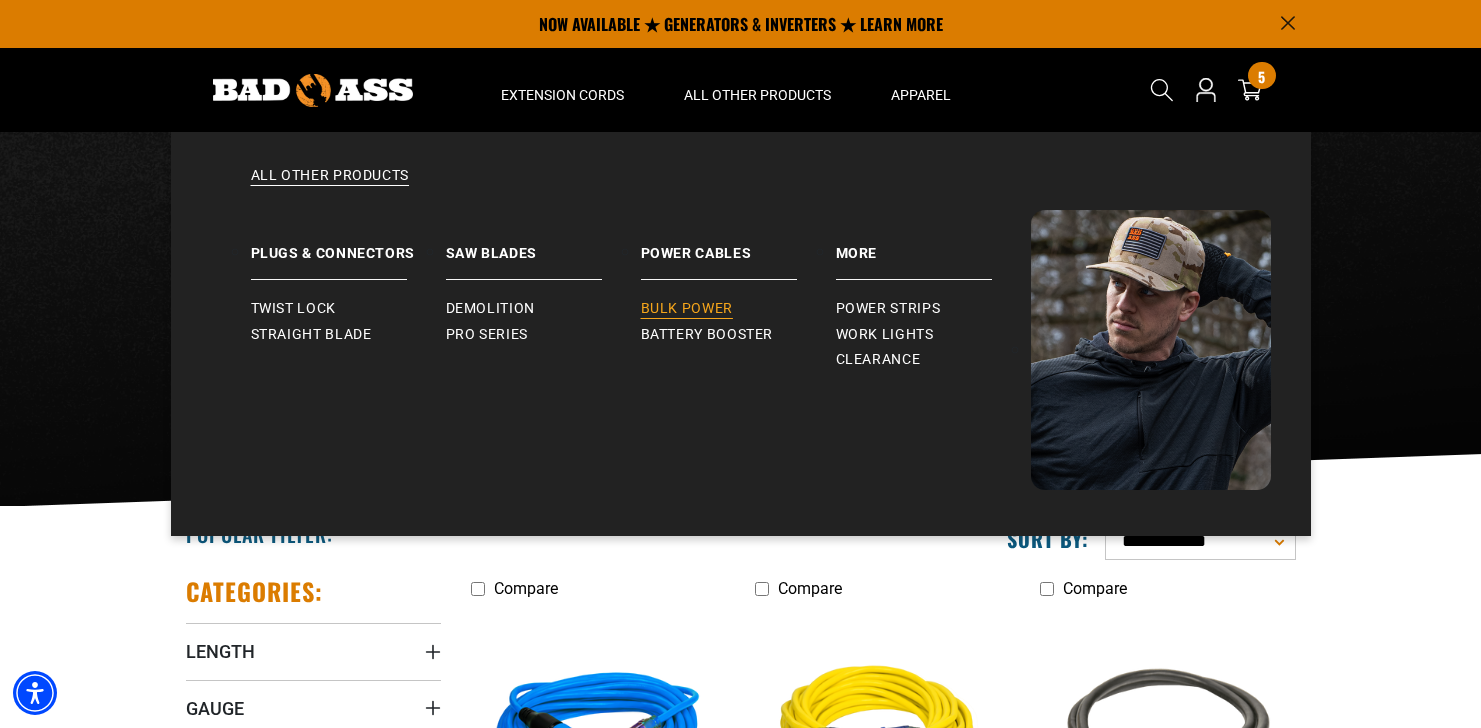 click on "Bulk Power" at bounding box center [687, 309] 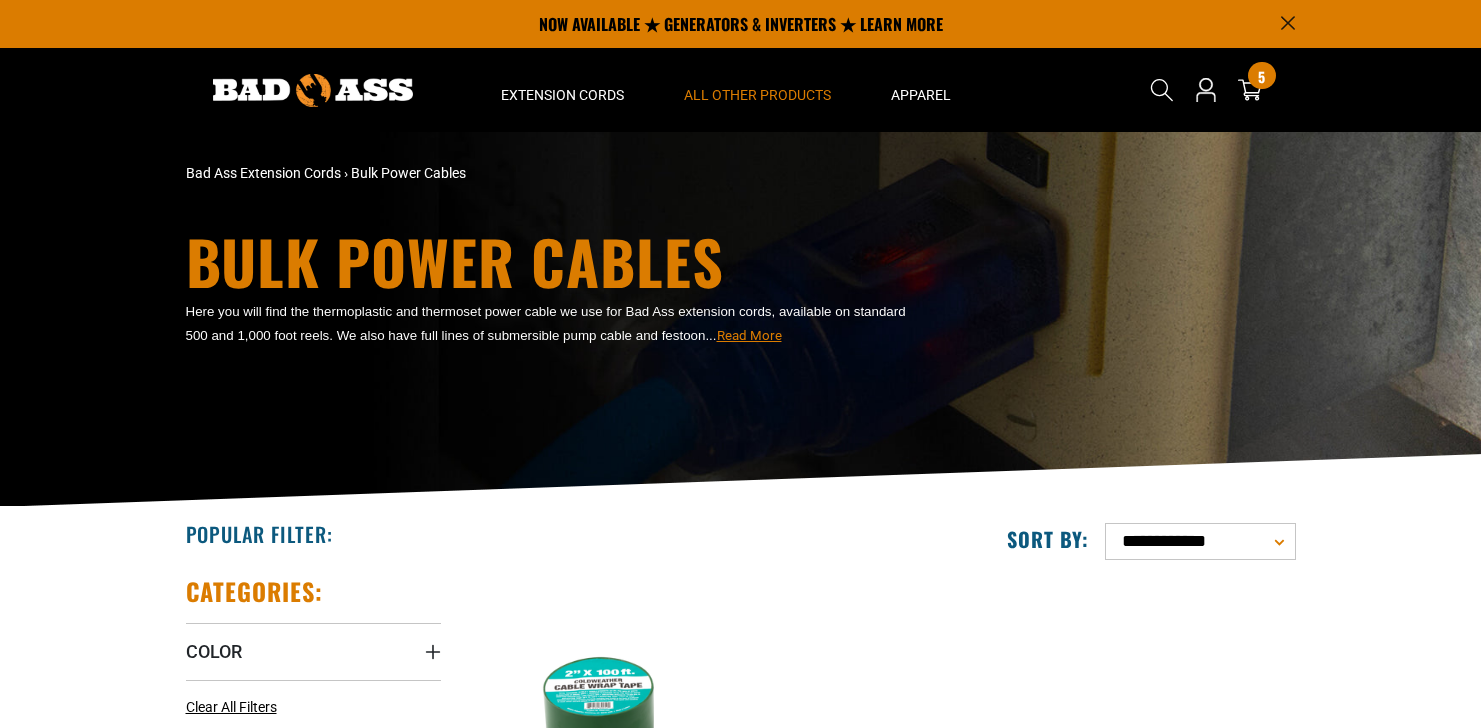 scroll, scrollTop: 0, scrollLeft: 0, axis: both 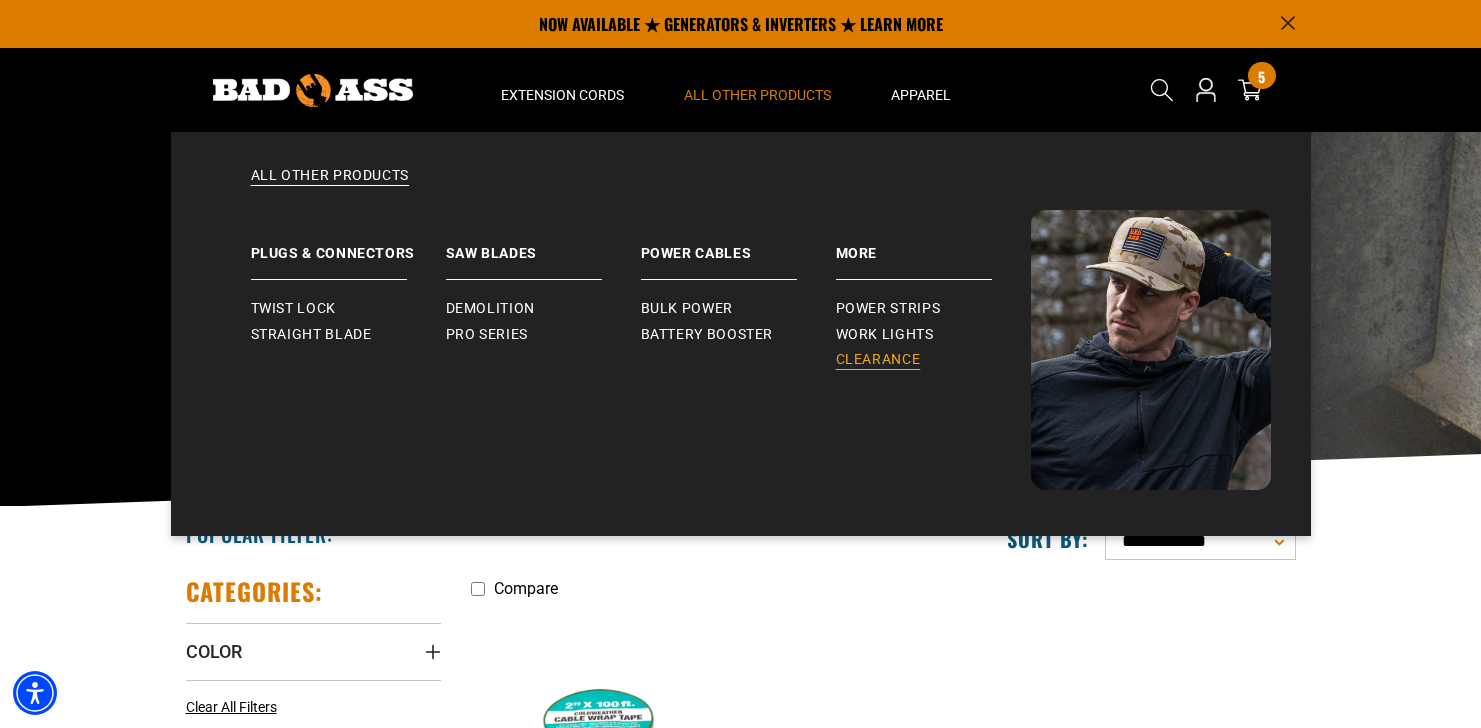click on "Clearance" at bounding box center [878, 360] 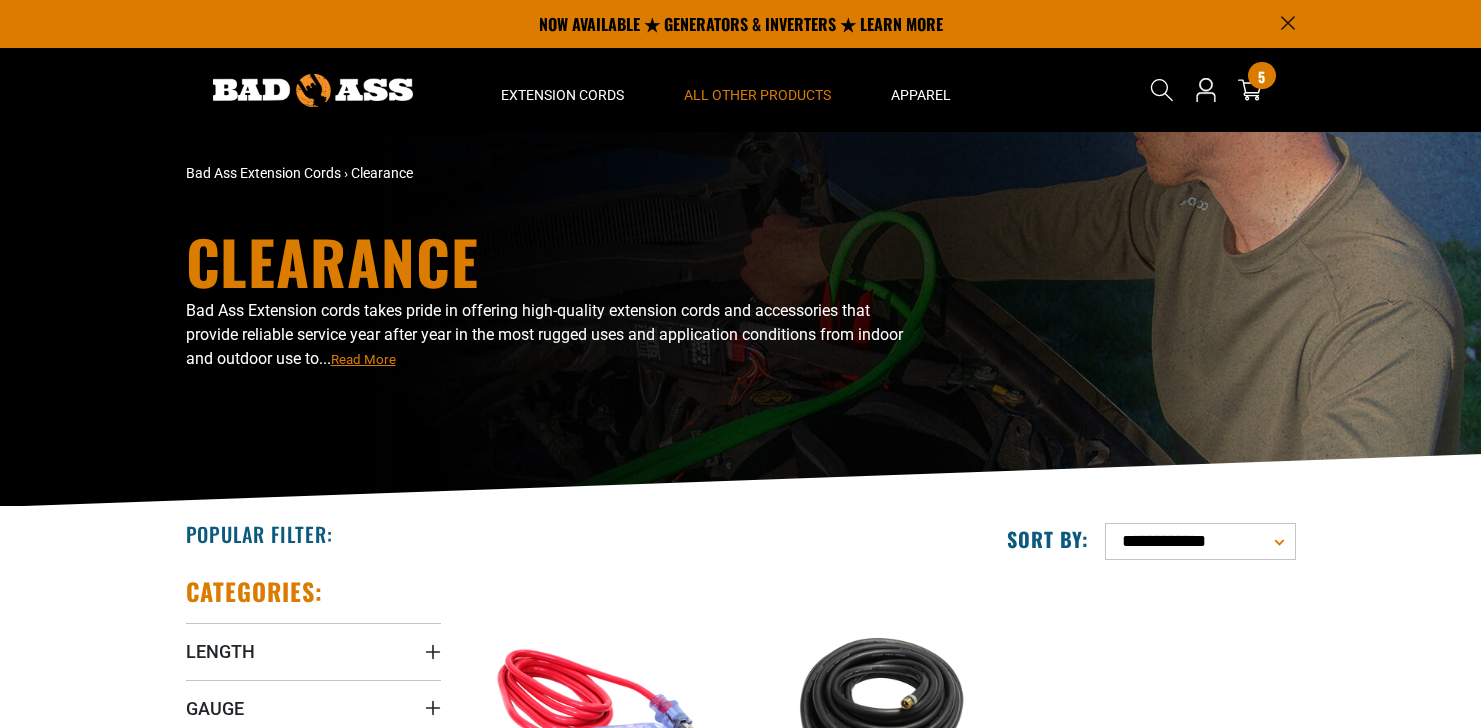 scroll, scrollTop: 0, scrollLeft: 0, axis: both 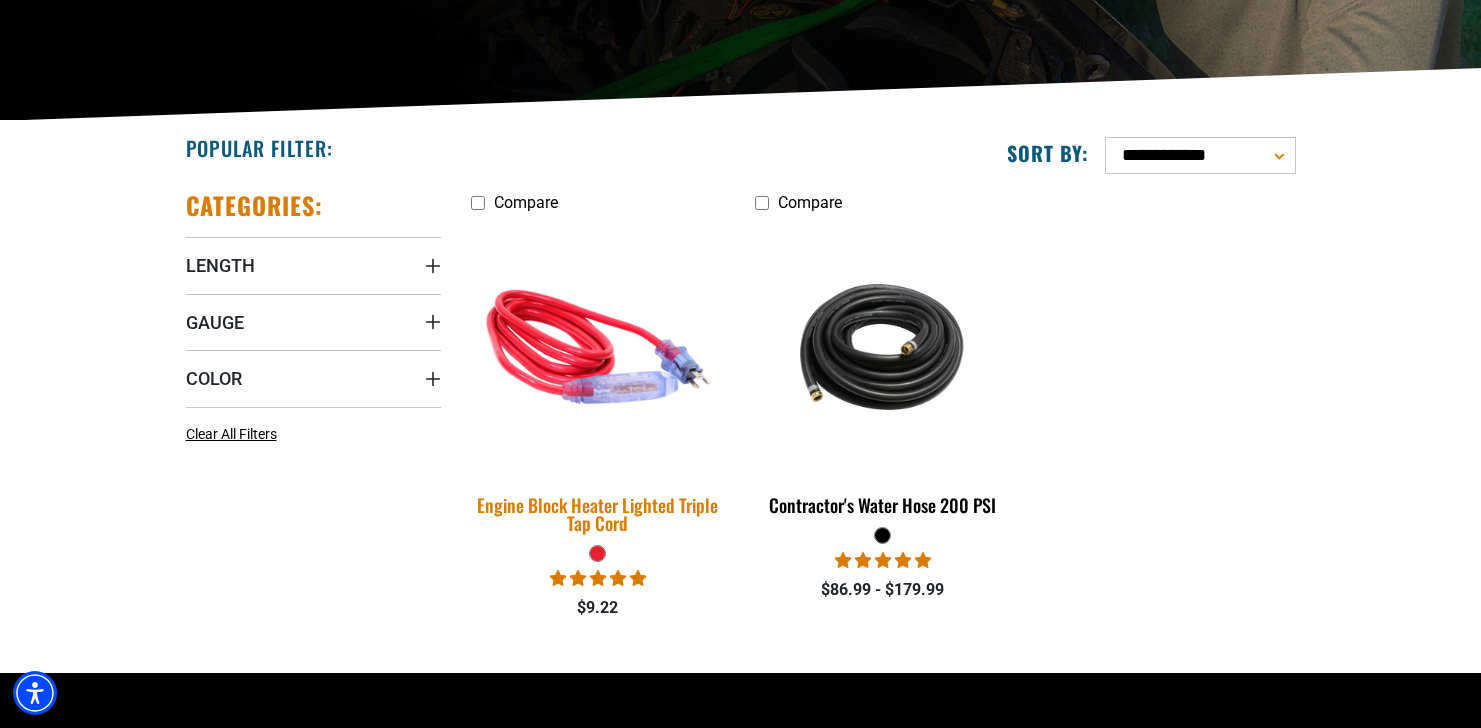 click at bounding box center (598, 347) 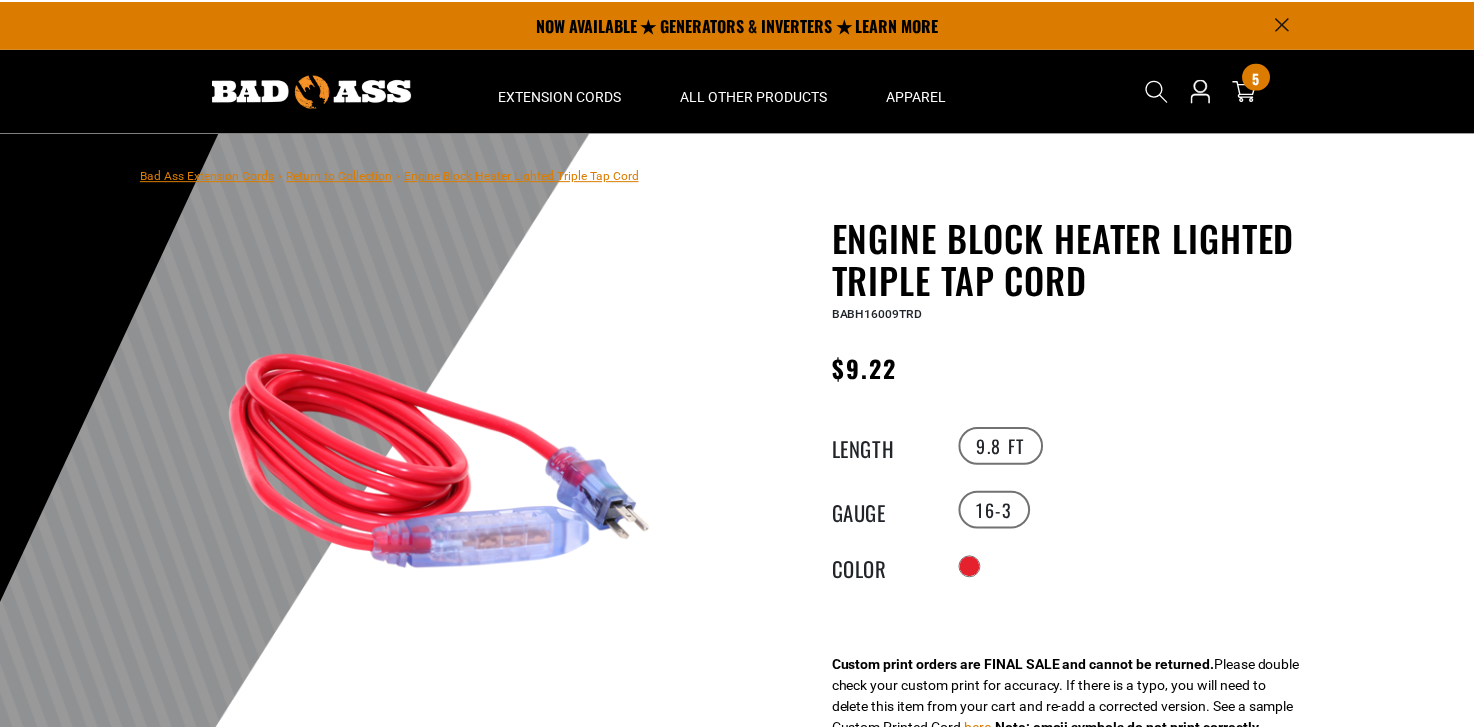scroll, scrollTop: 0, scrollLeft: 0, axis: both 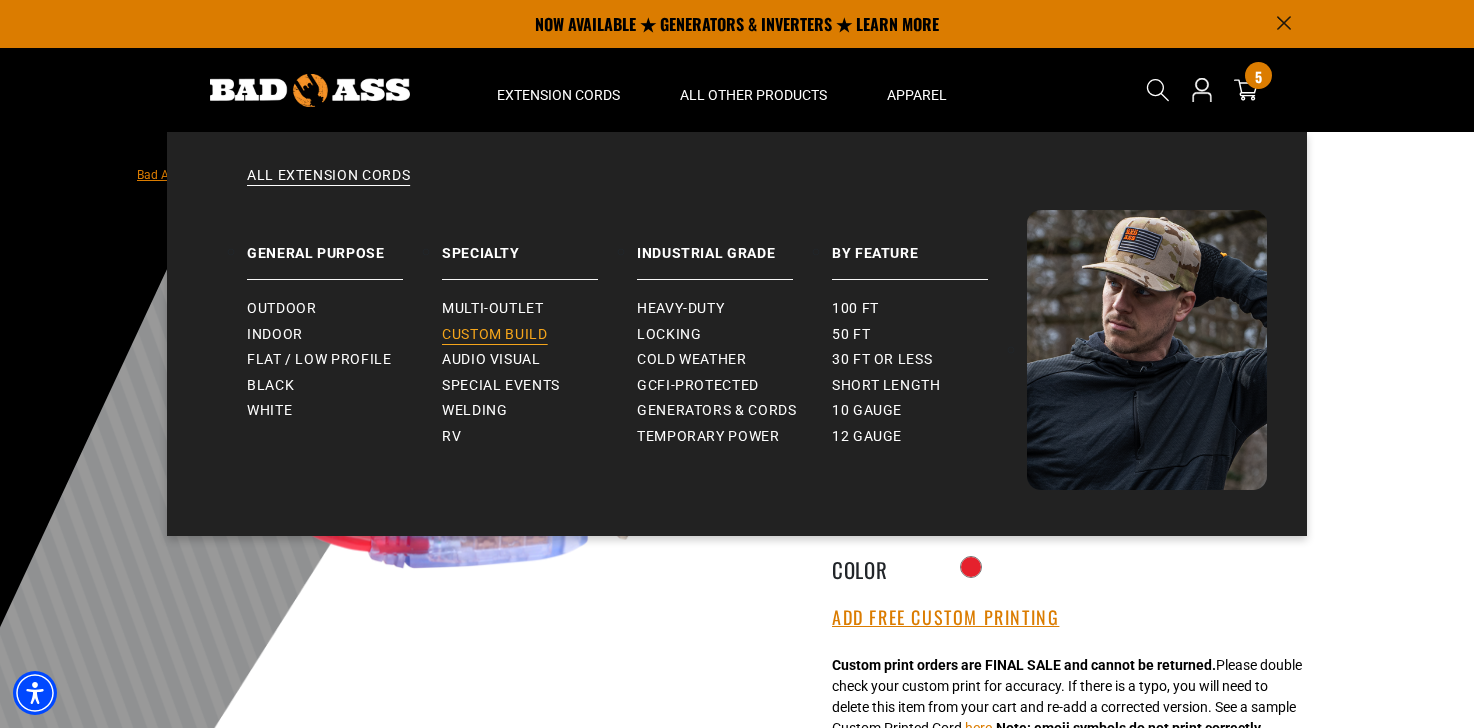 click on "Custom Build" at bounding box center [495, 335] 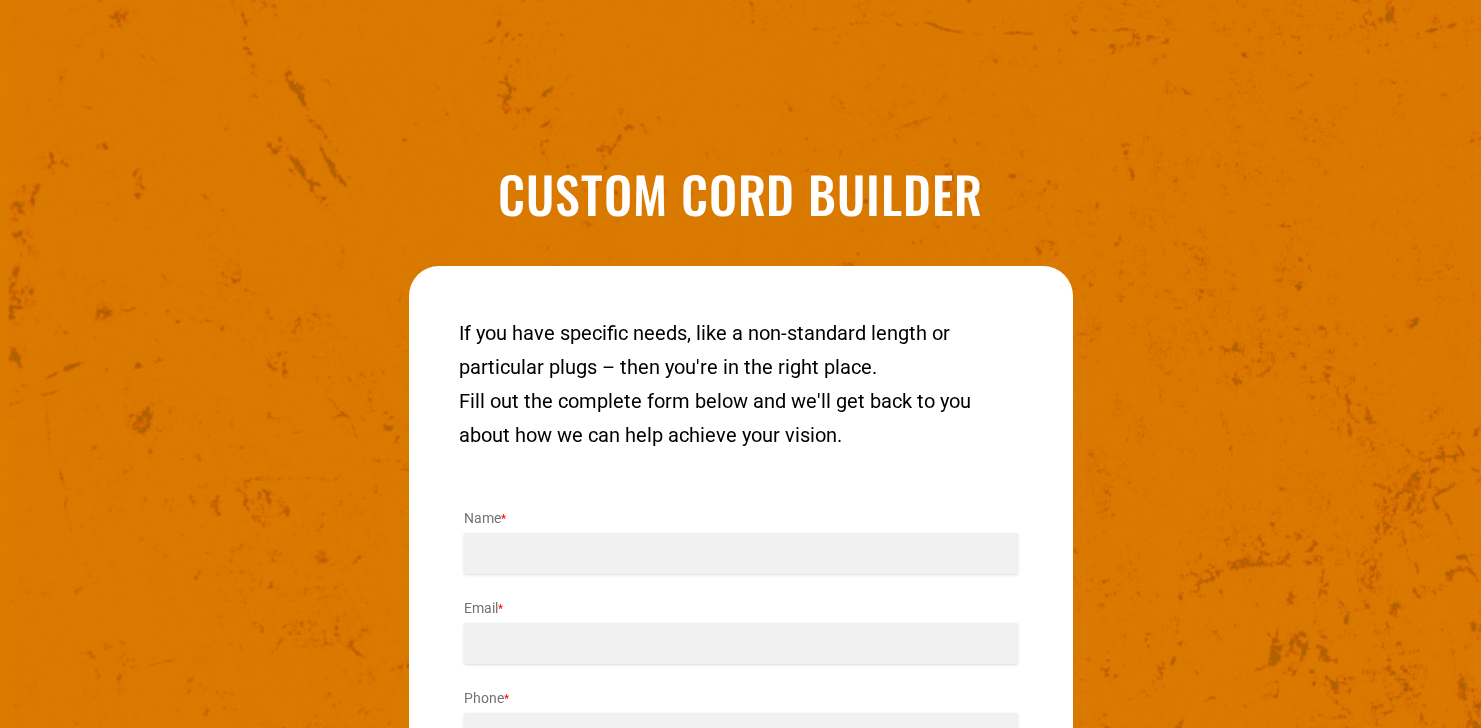 scroll, scrollTop: 0, scrollLeft: 0, axis: both 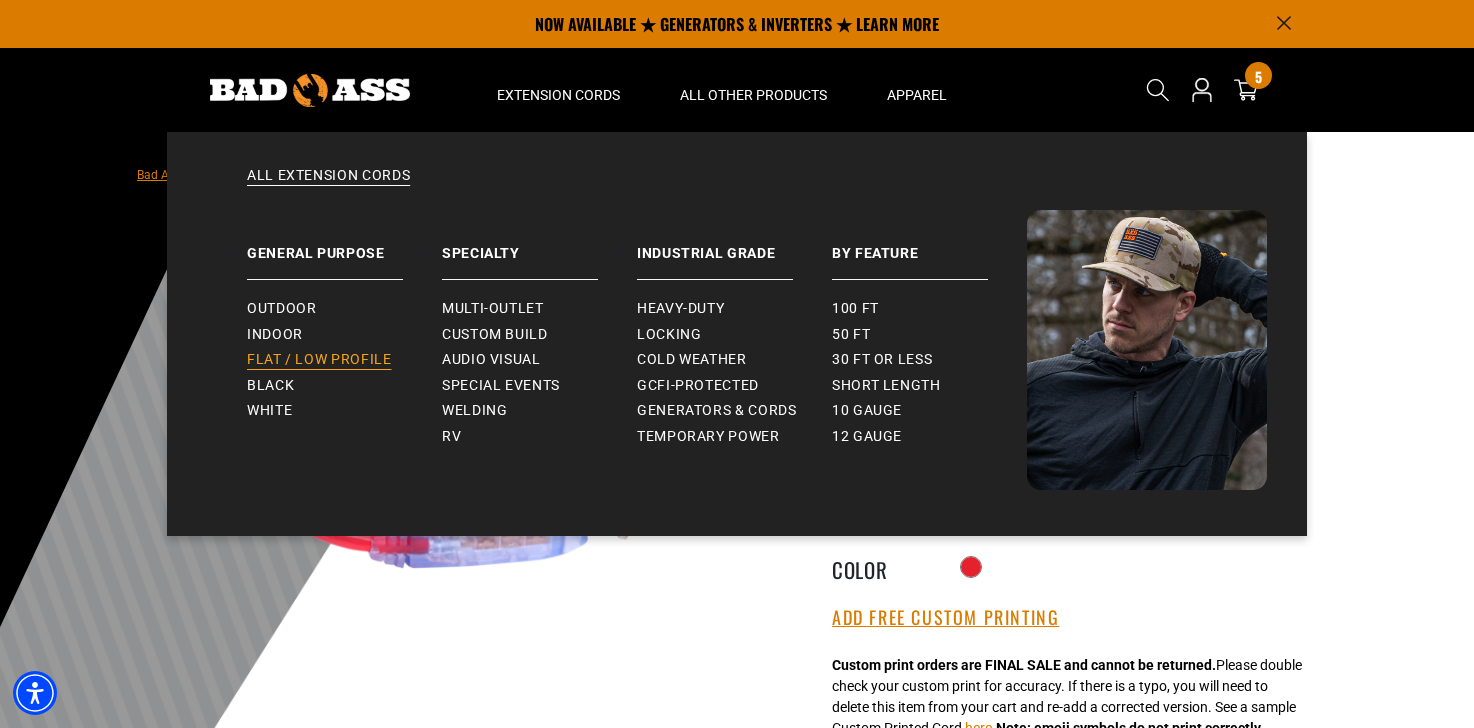 click on "Flat / Low Profile" at bounding box center [319, 360] 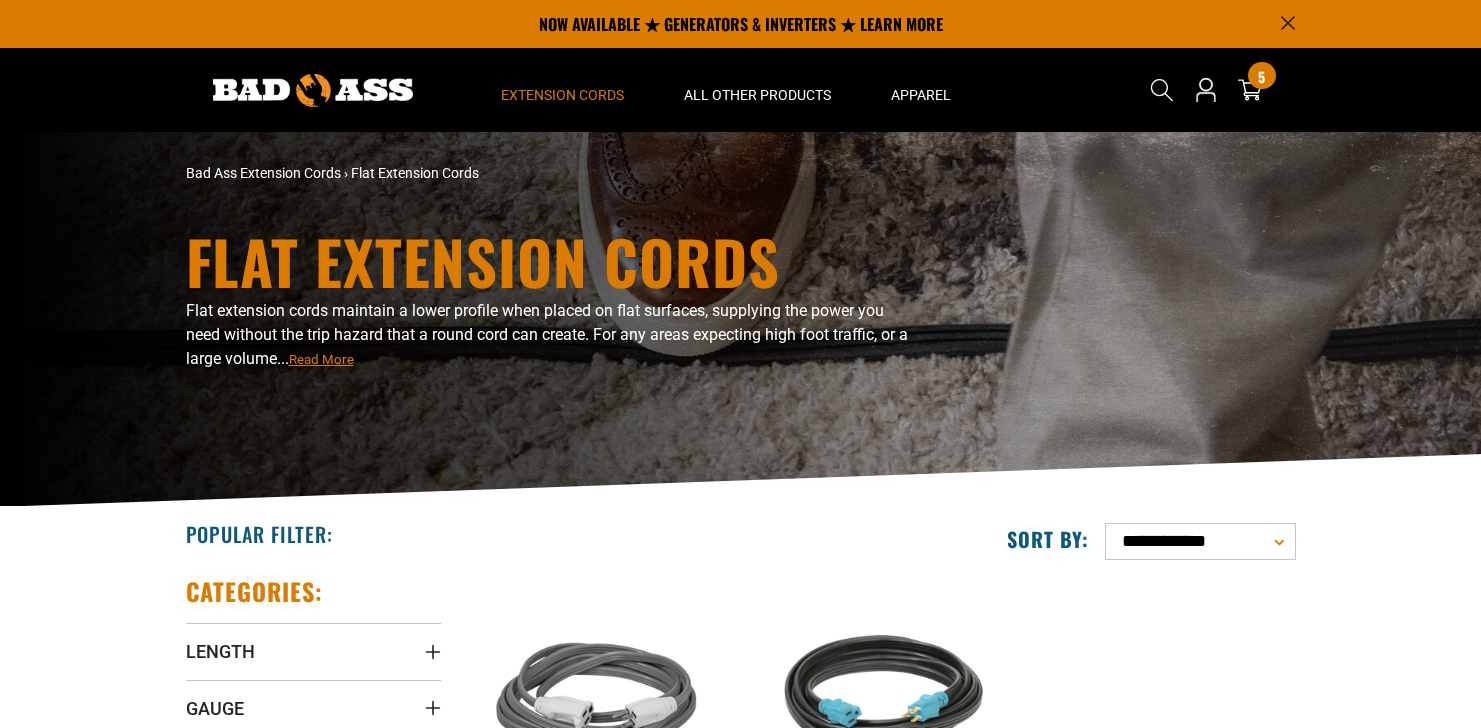 scroll, scrollTop: 0, scrollLeft: 0, axis: both 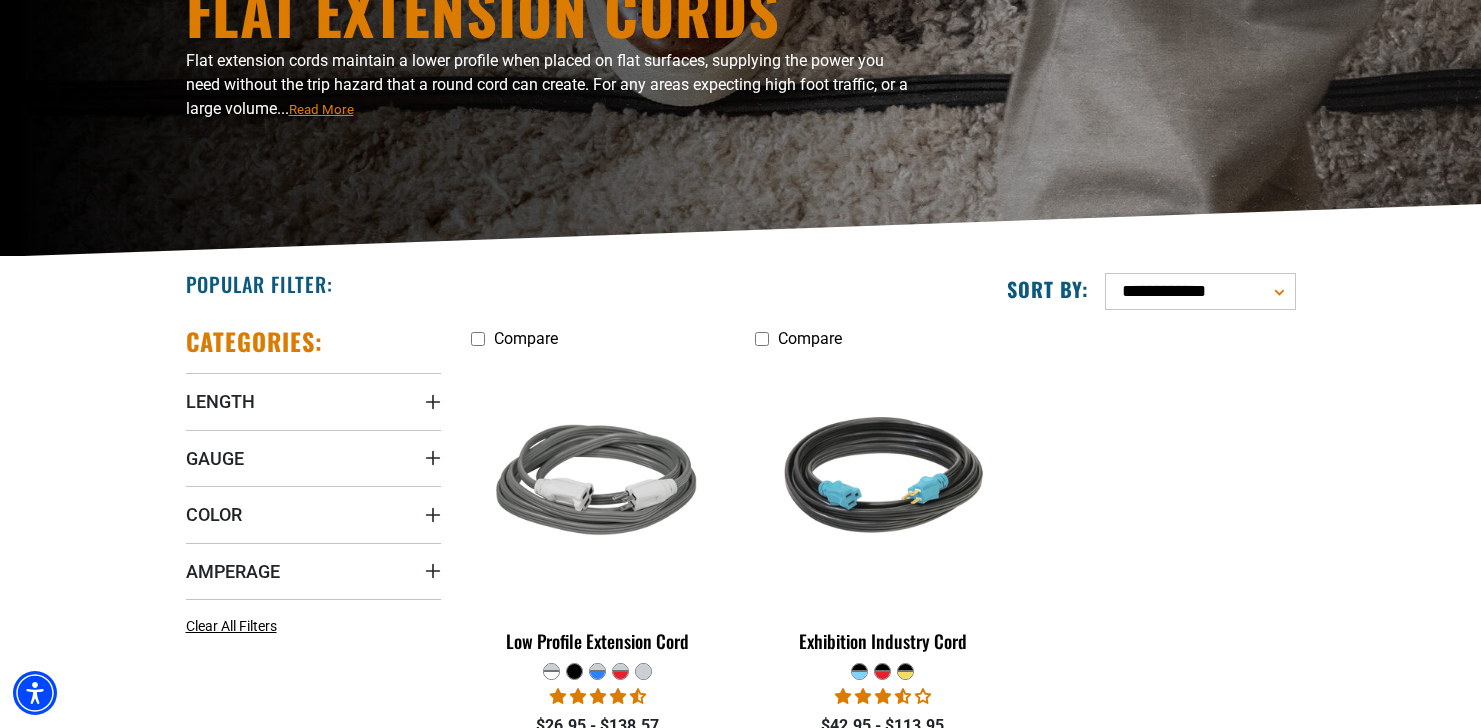 click on "Categories:
Length
Length
15 FT (2)
15 FT (2 products)
25 FT (2) 25 FT (2 products)" at bounding box center (313, 550) 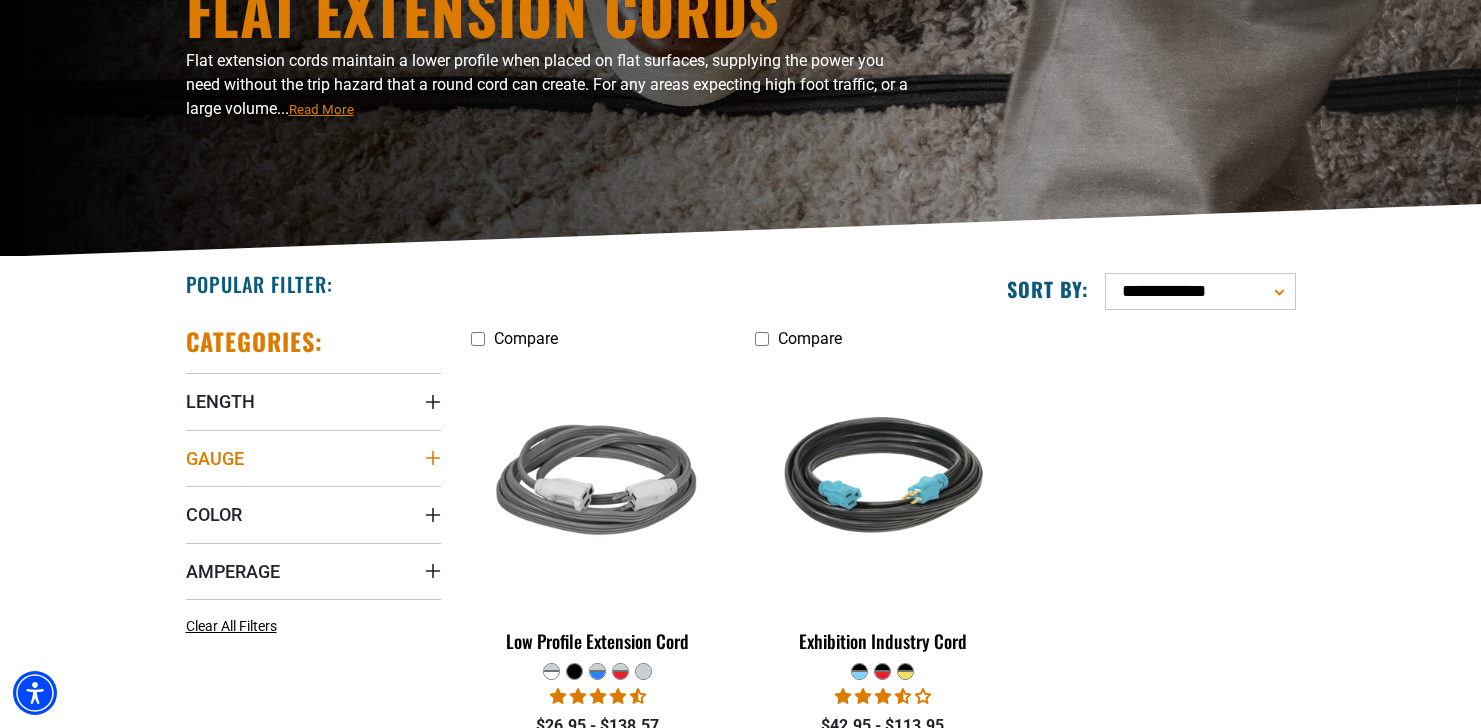 click 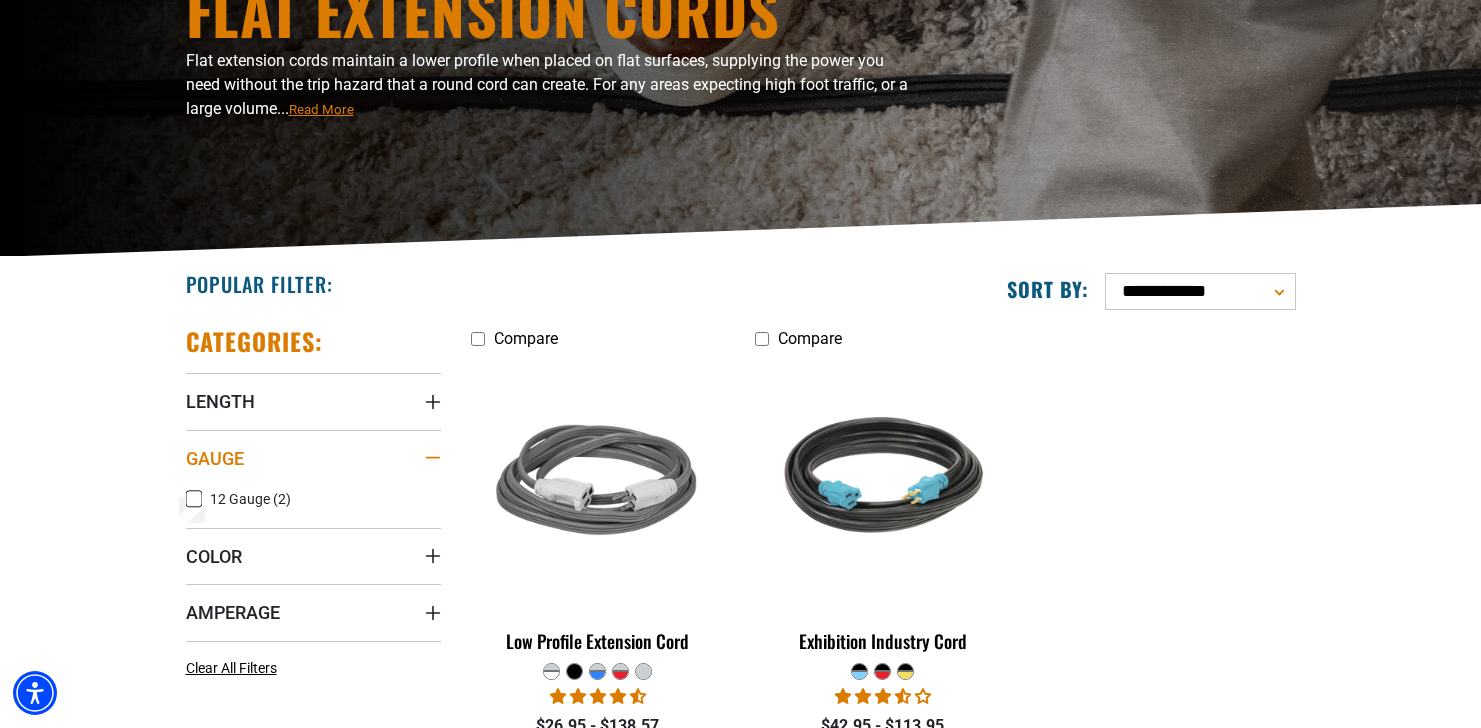 click at bounding box center [433, 458] 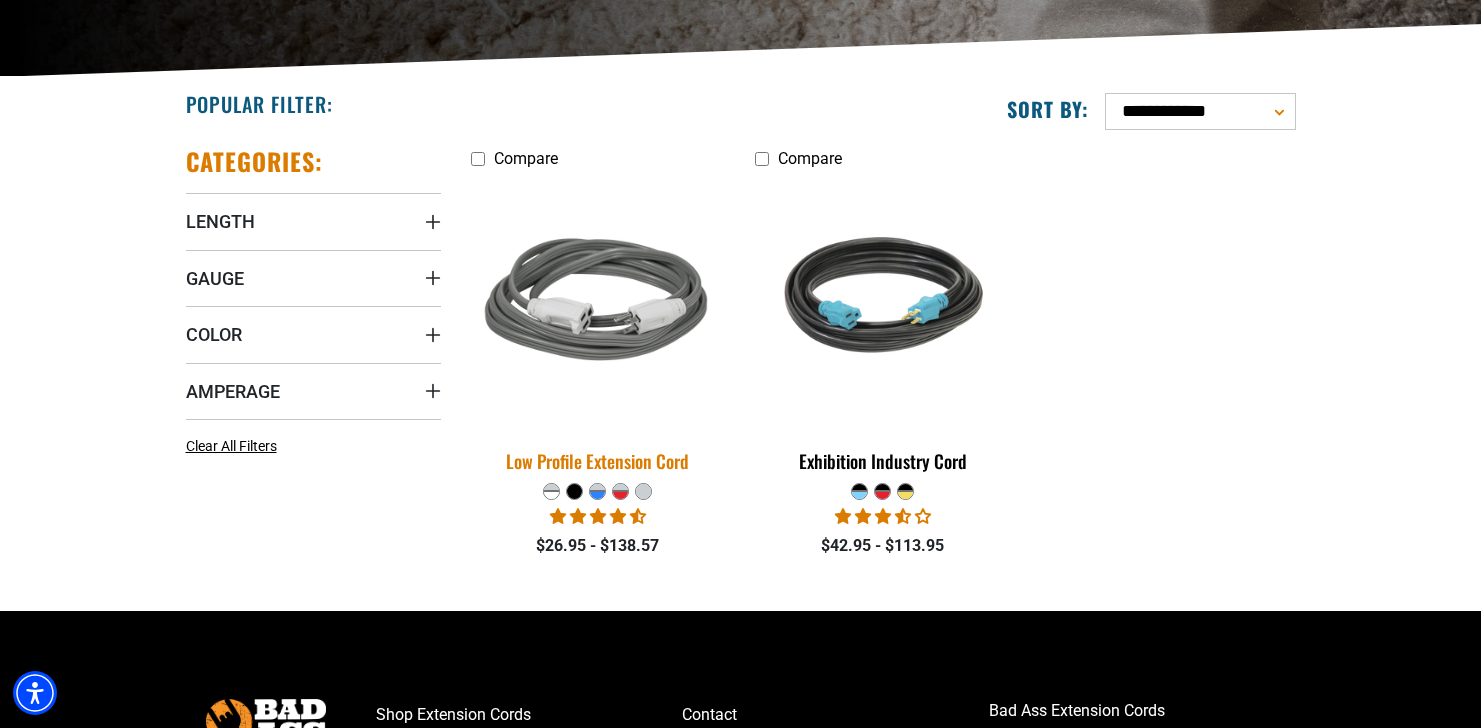 scroll, scrollTop: 431, scrollLeft: 0, axis: vertical 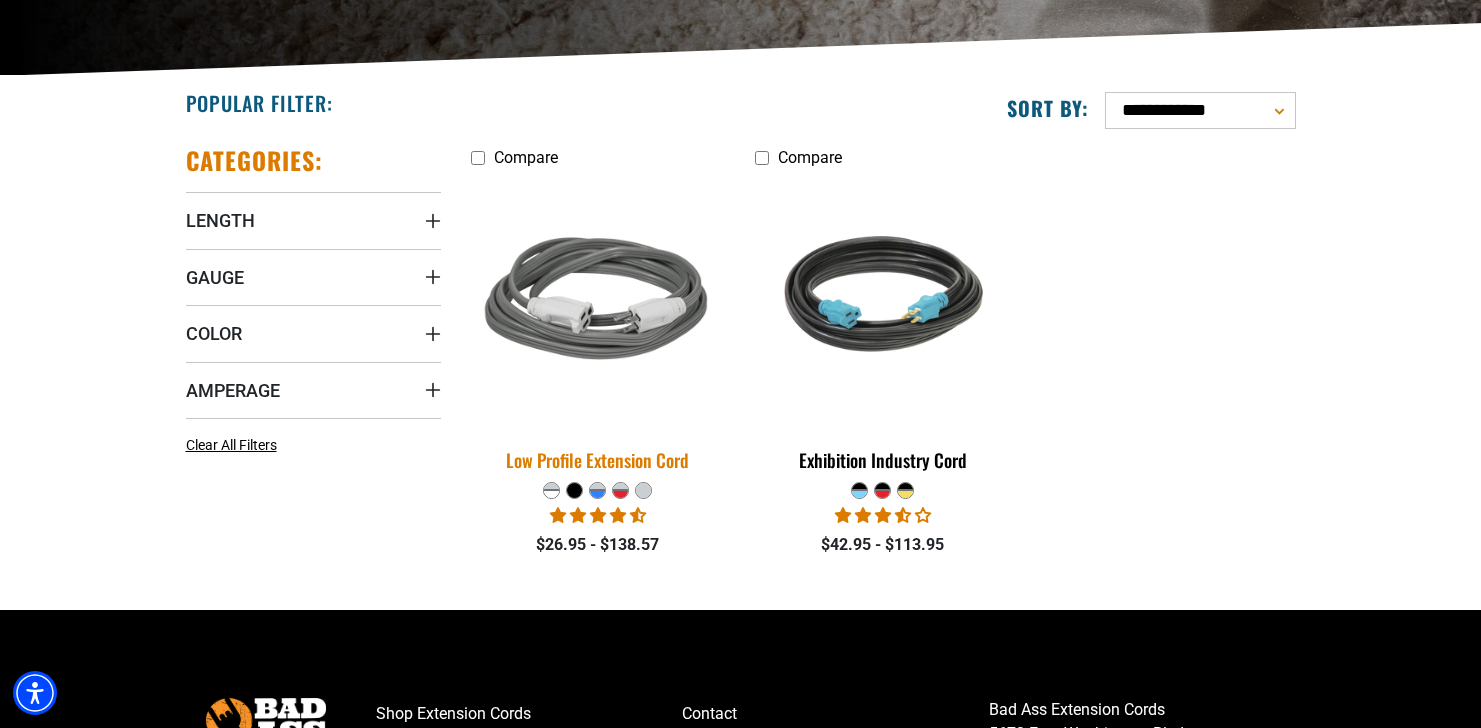click at bounding box center (598, 302) 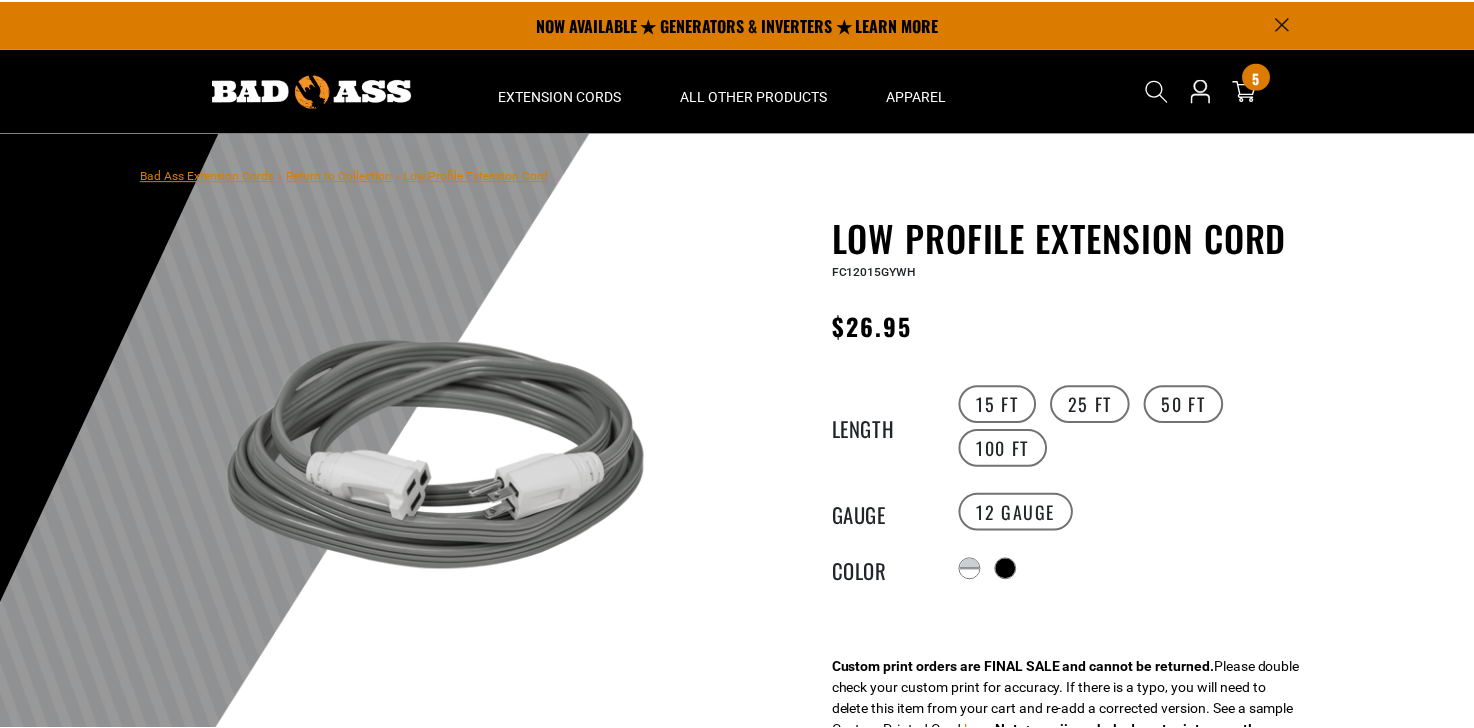 scroll, scrollTop: 0, scrollLeft: 0, axis: both 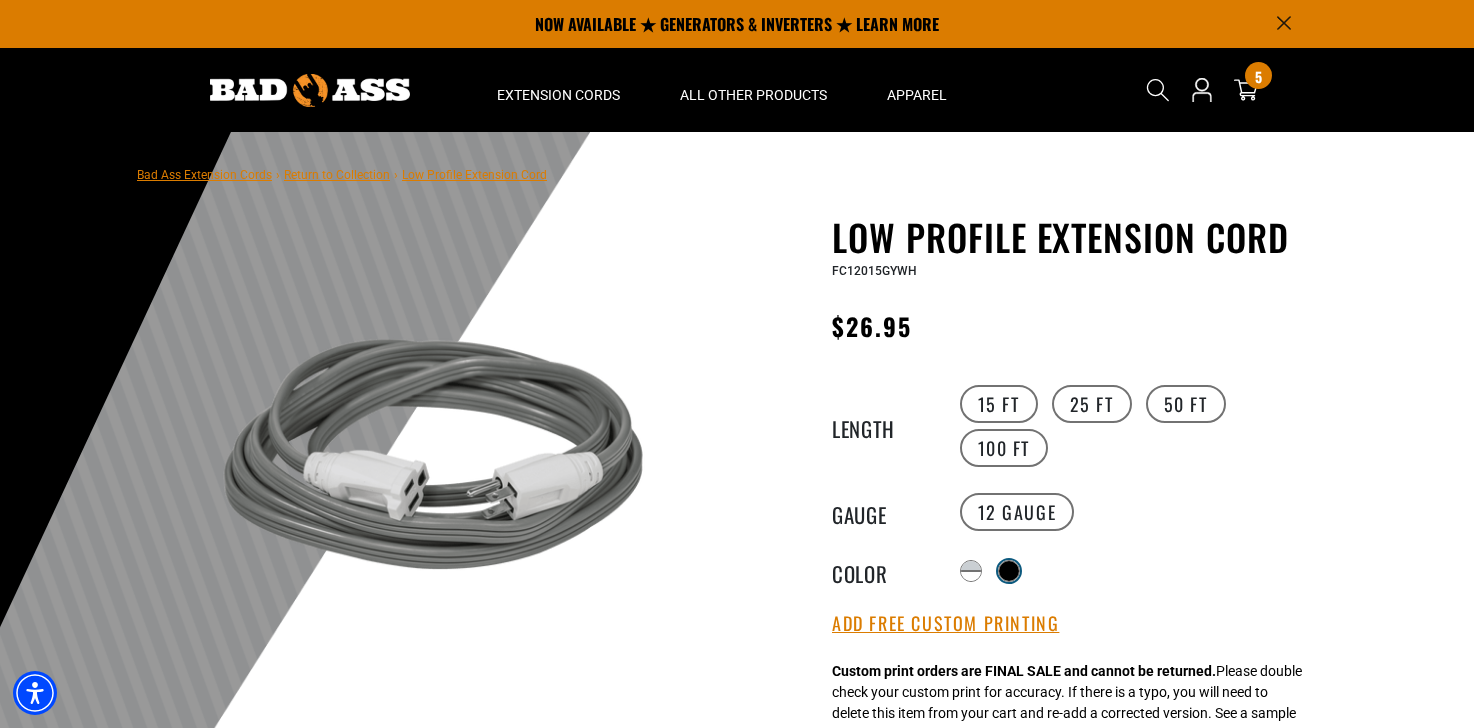 click at bounding box center (1009, 571) 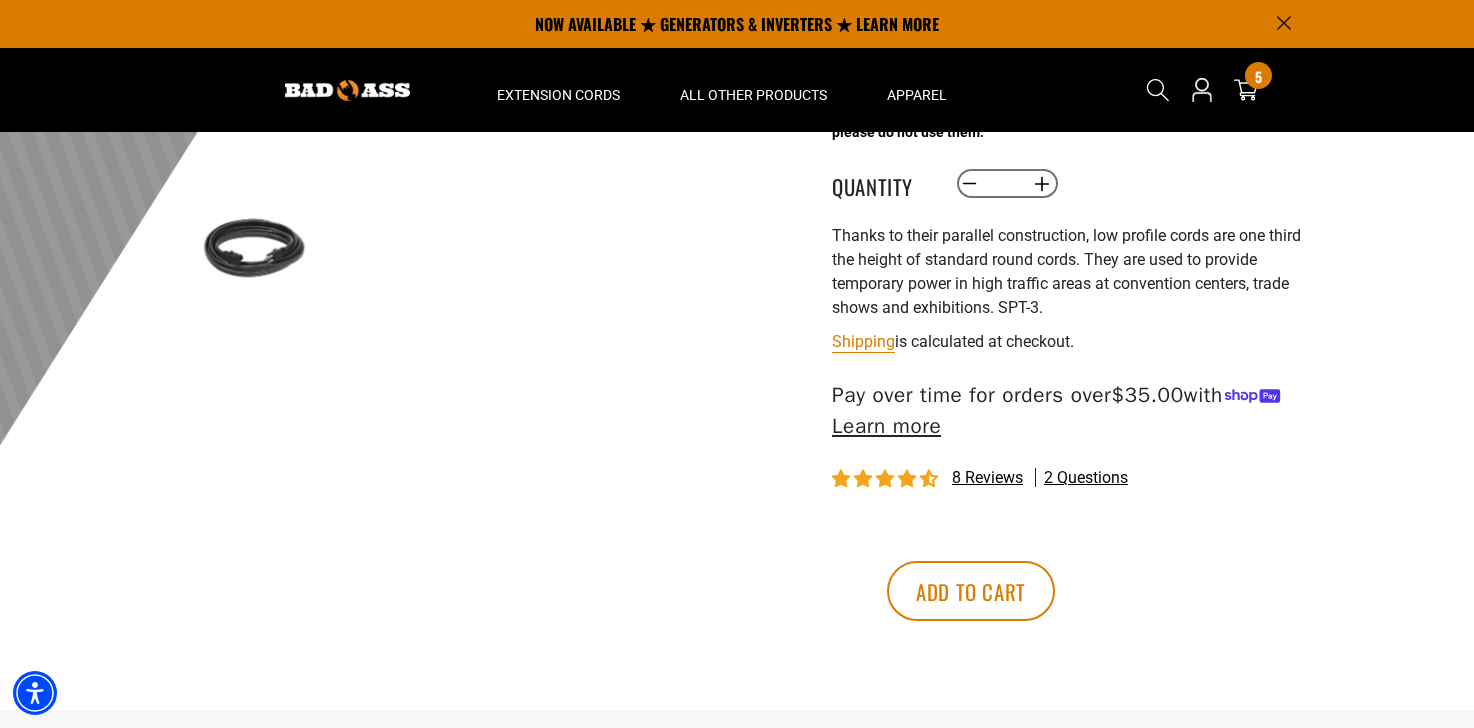 scroll, scrollTop: 0, scrollLeft: 0, axis: both 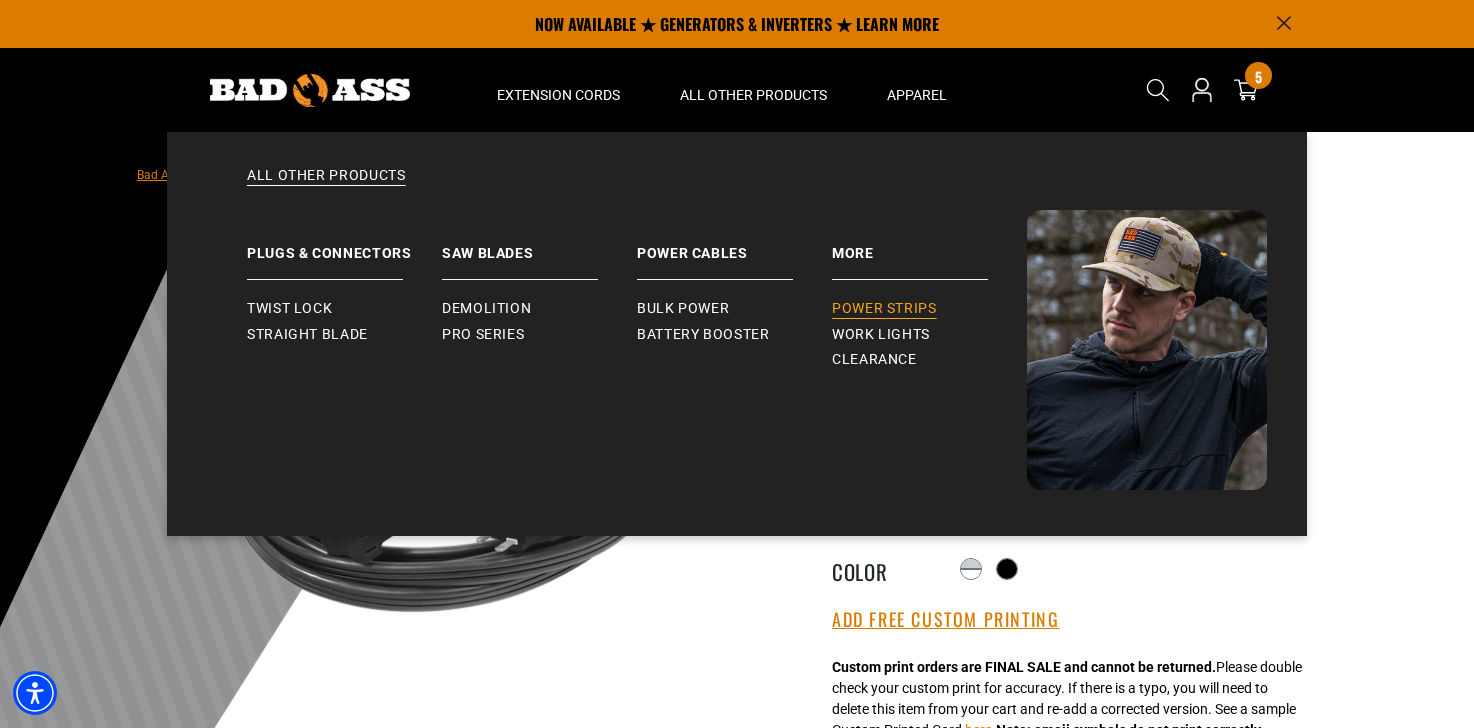 click on "Power Strips" at bounding box center [884, 309] 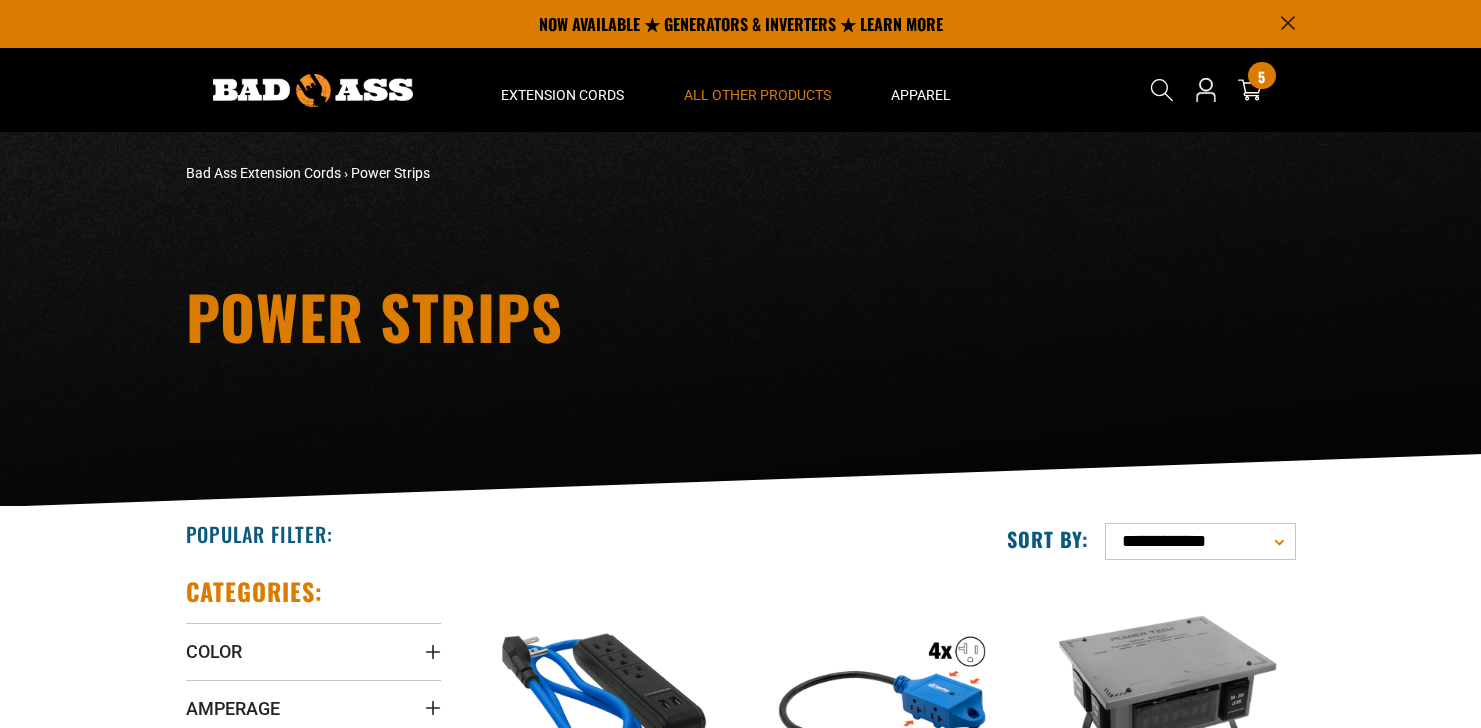 scroll, scrollTop: 0, scrollLeft: 0, axis: both 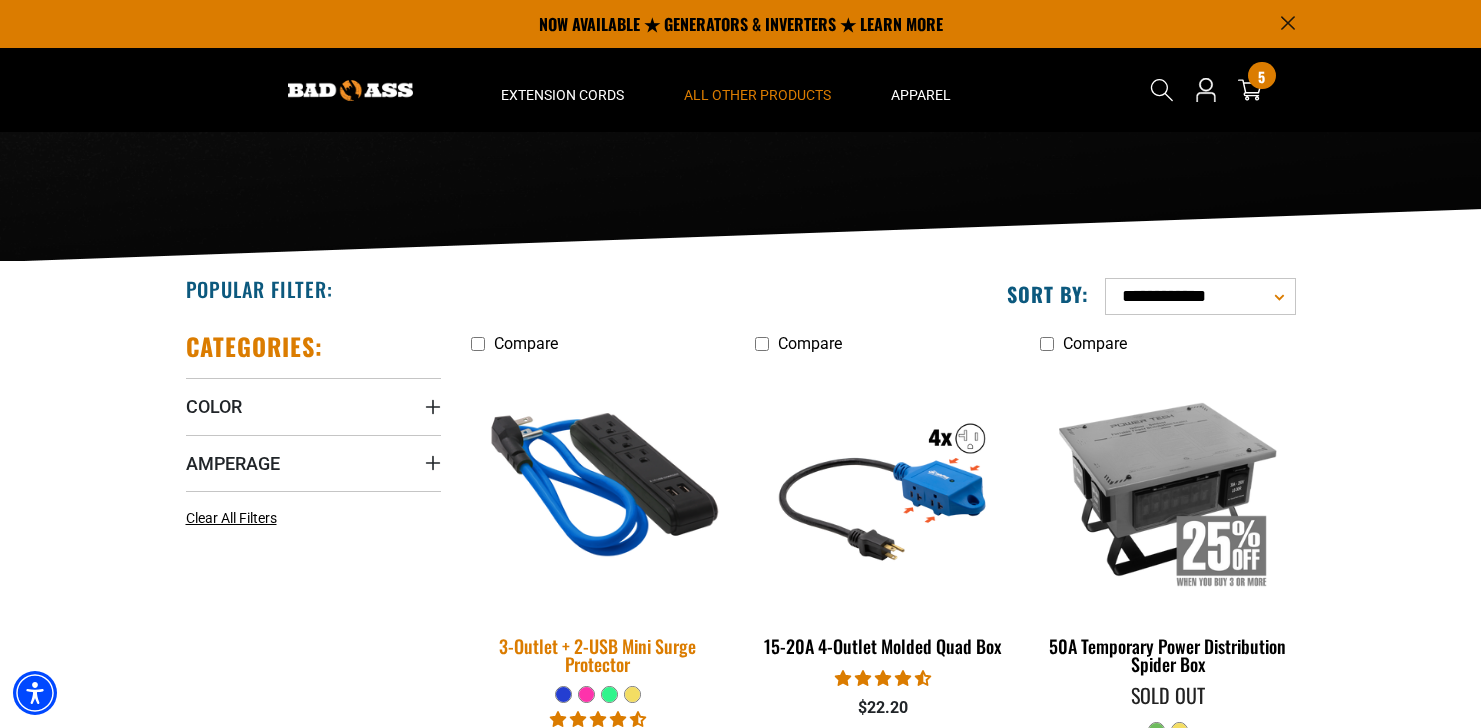 click at bounding box center (598, 488) 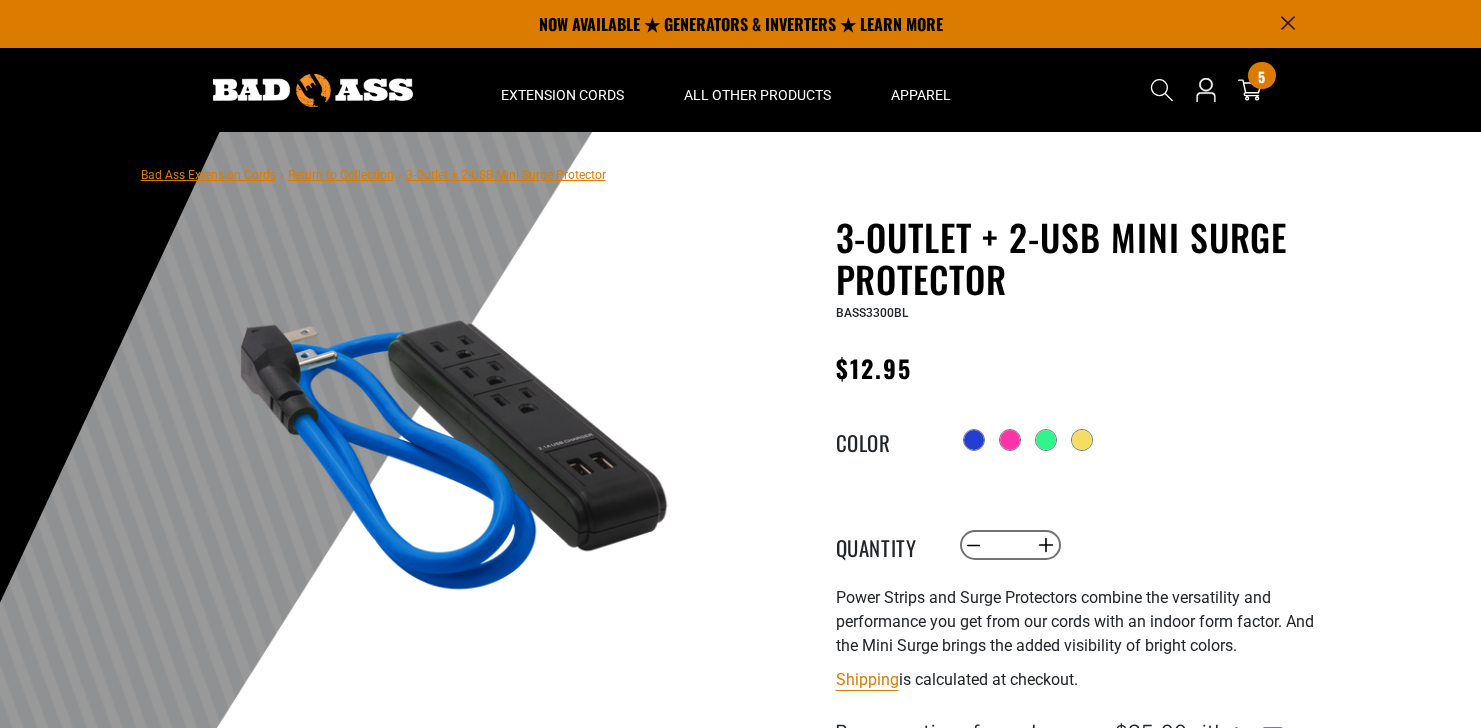 scroll, scrollTop: 0, scrollLeft: 0, axis: both 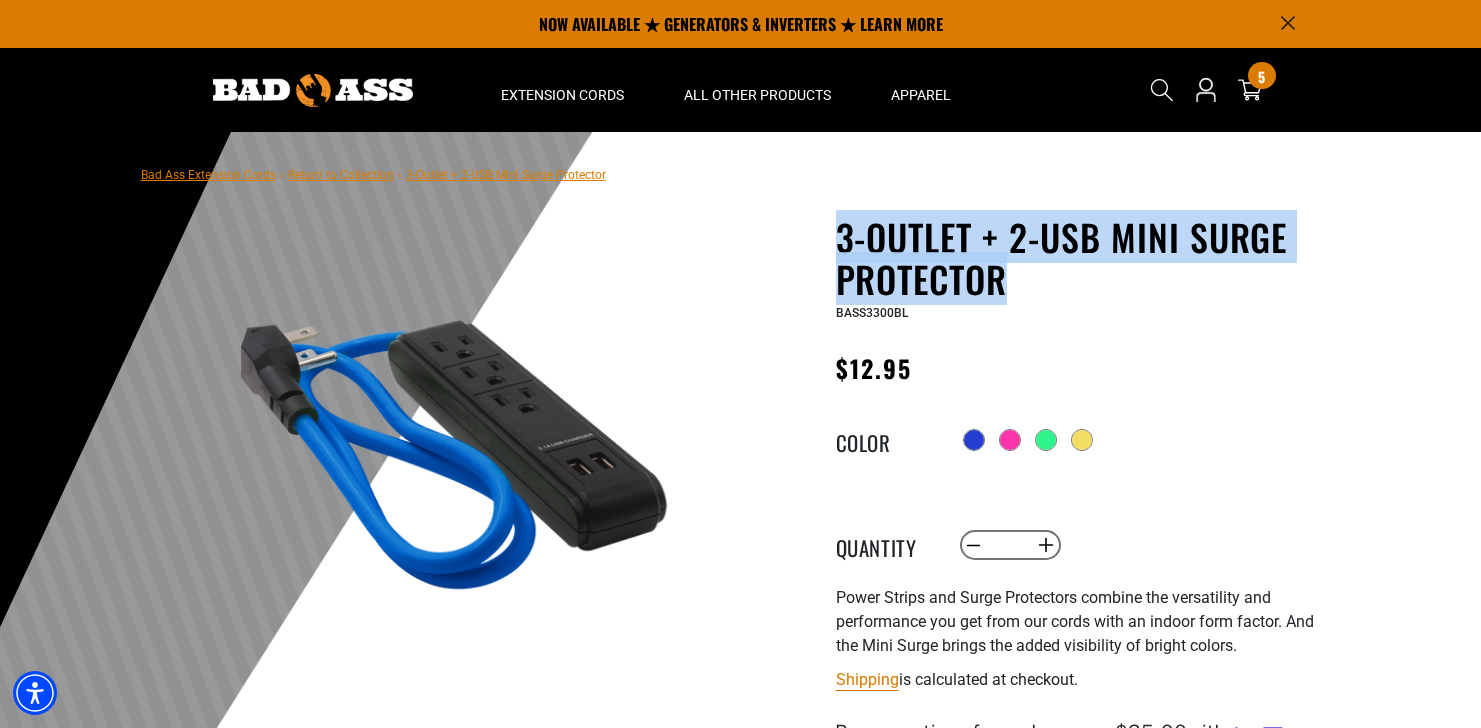 drag, startPoint x: 836, startPoint y: 234, endPoint x: 1019, endPoint y: 284, distance: 189.70767 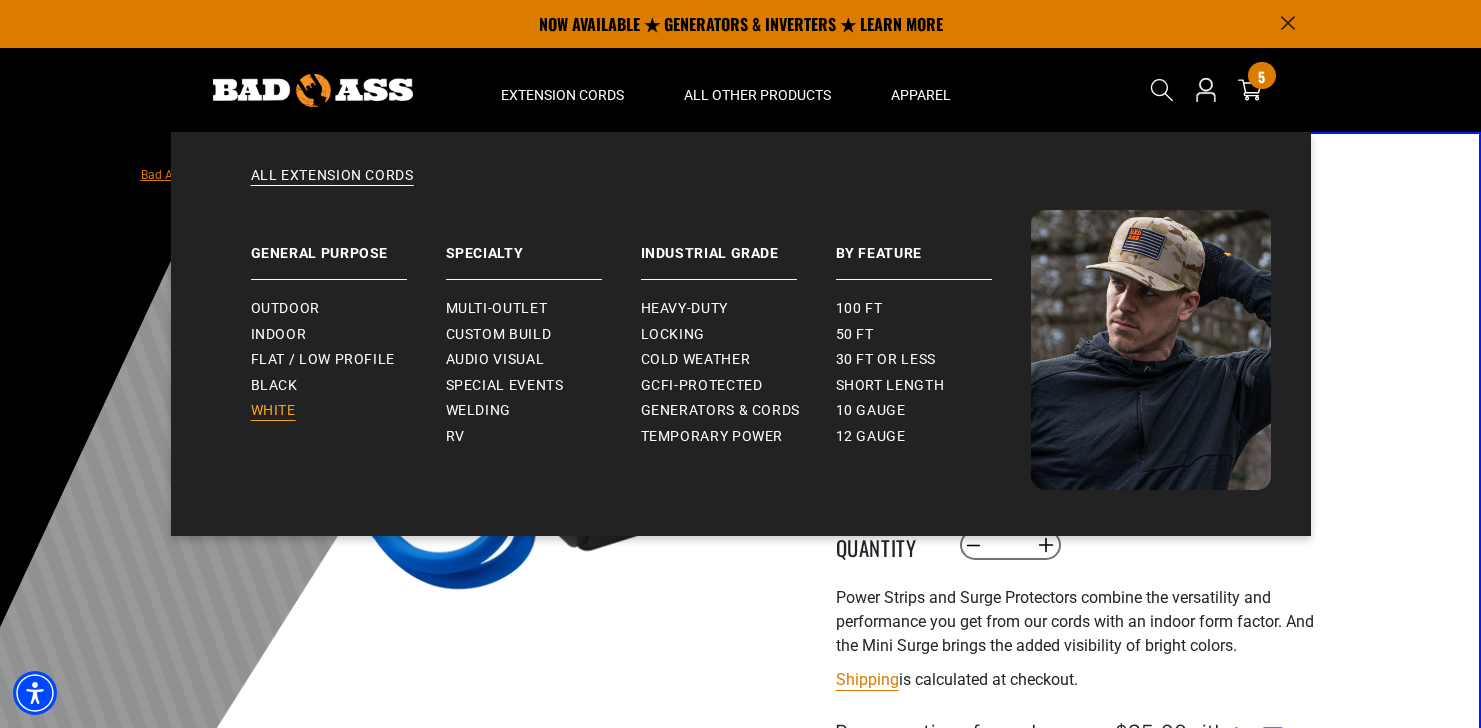 click on "White" at bounding box center (273, 411) 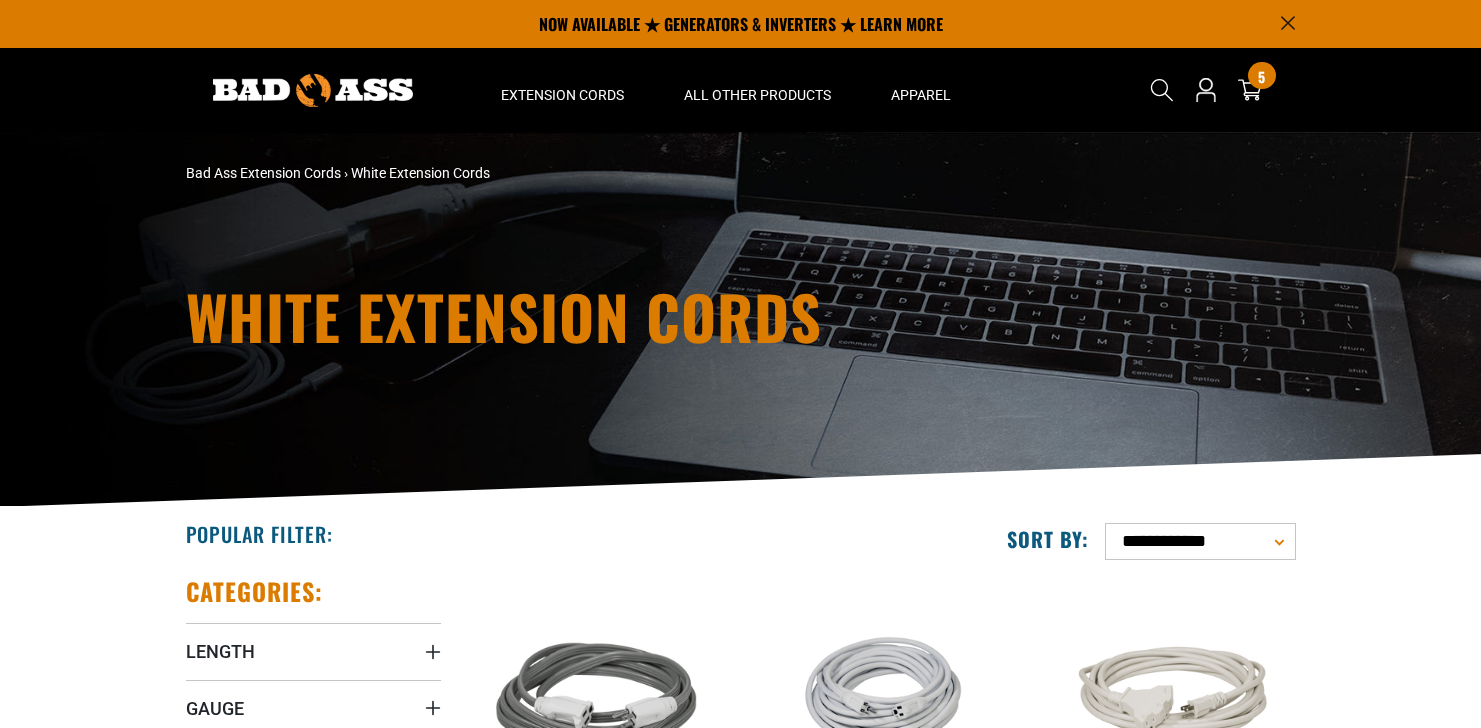 scroll, scrollTop: 0, scrollLeft: 0, axis: both 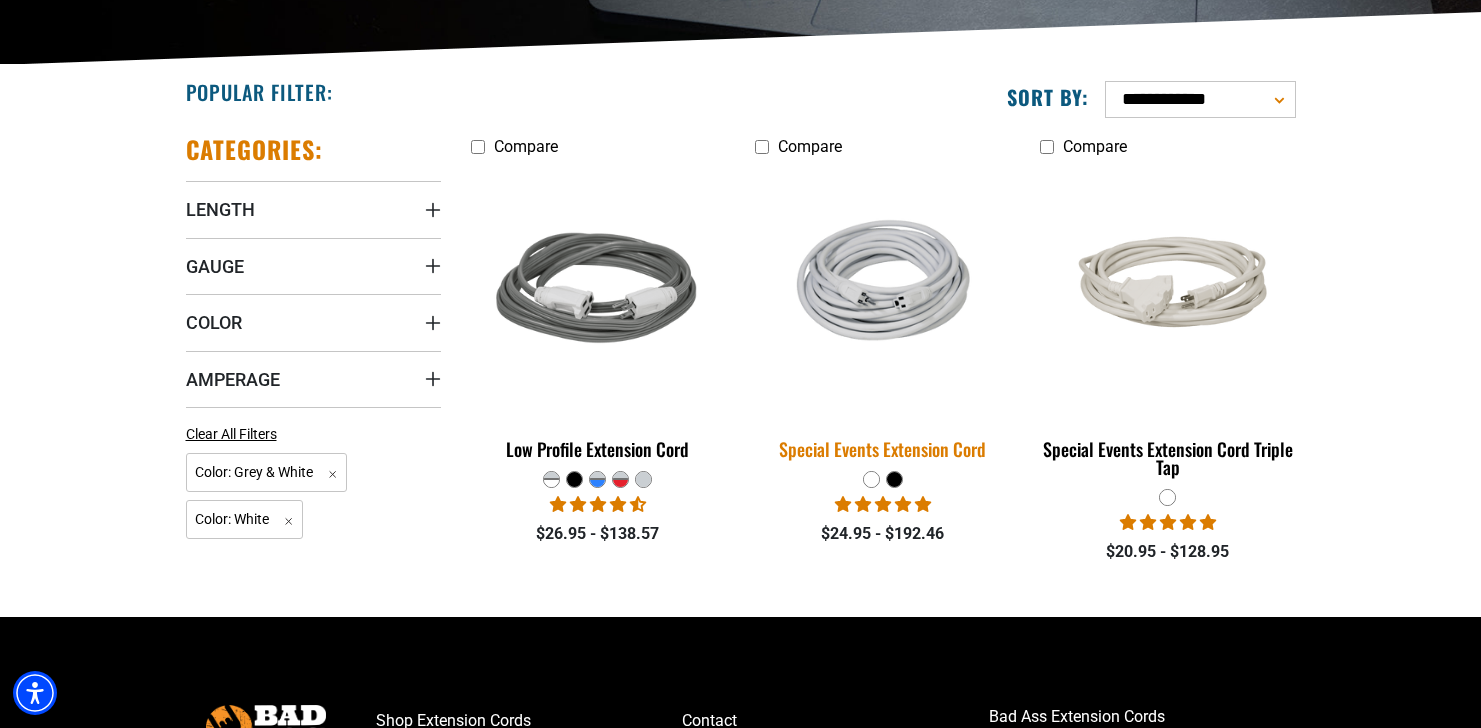 click on "Special Events Extension Cord" at bounding box center [882, 449] 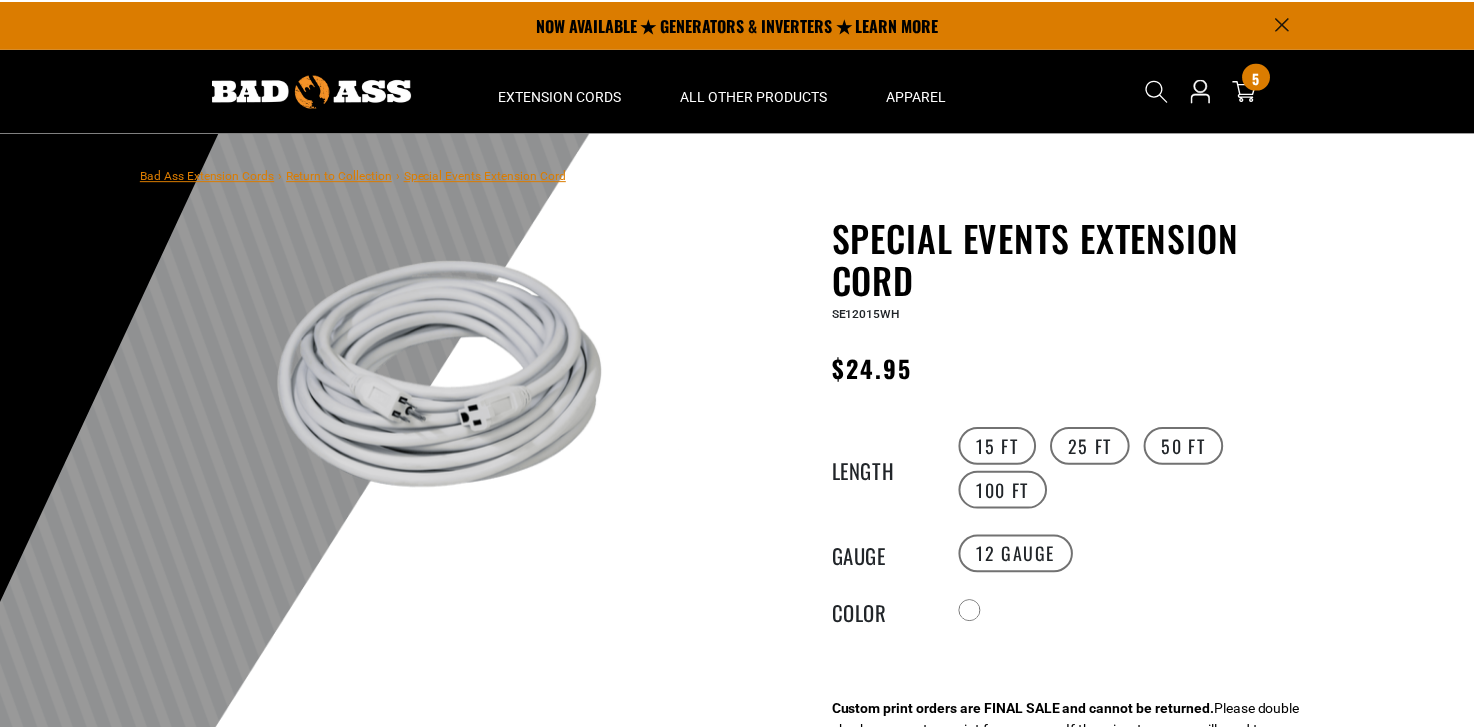 scroll, scrollTop: 0, scrollLeft: 0, axis: both 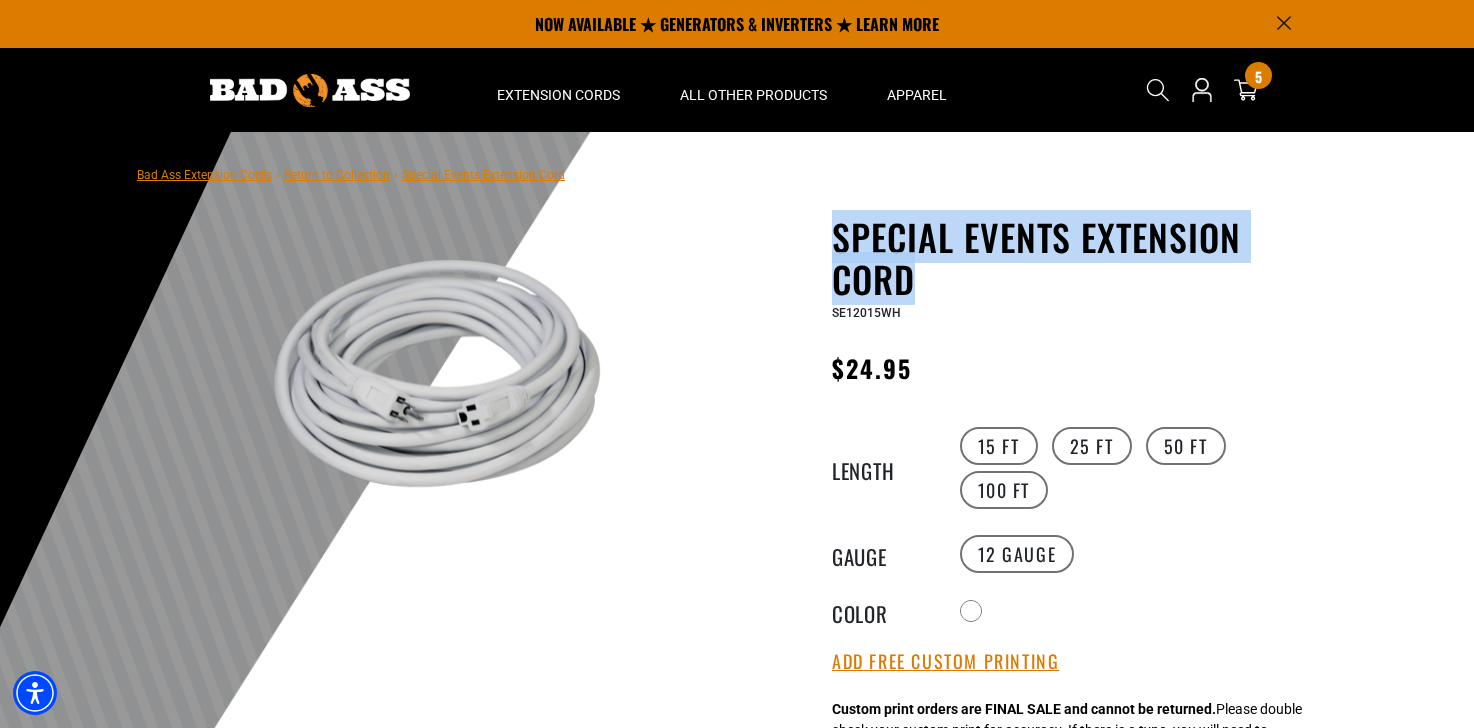 drag, startPoint x: 837, startPoint y: 230, endPoint x: 924, endPoint y: 270, distance: 95.7549 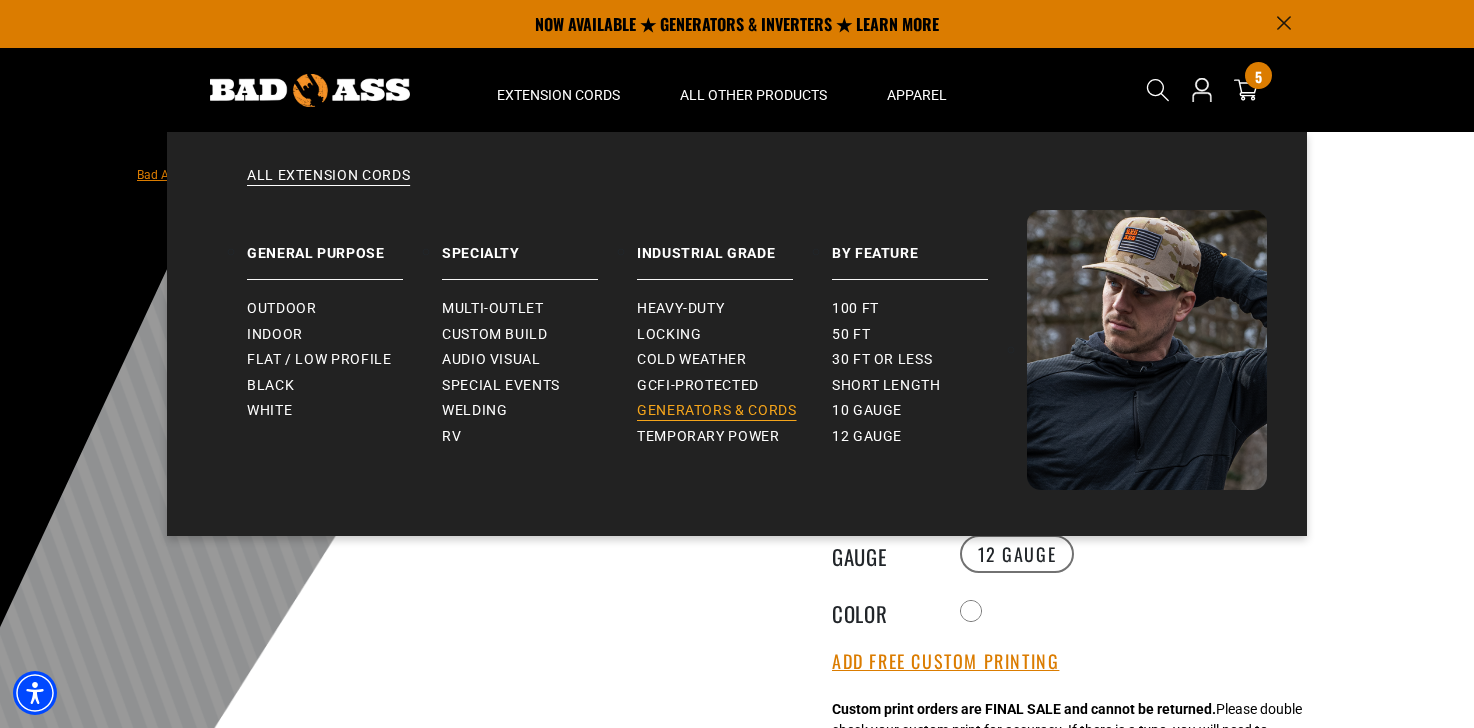 click on "Generators & Cords" at bounding box center [717, 411] 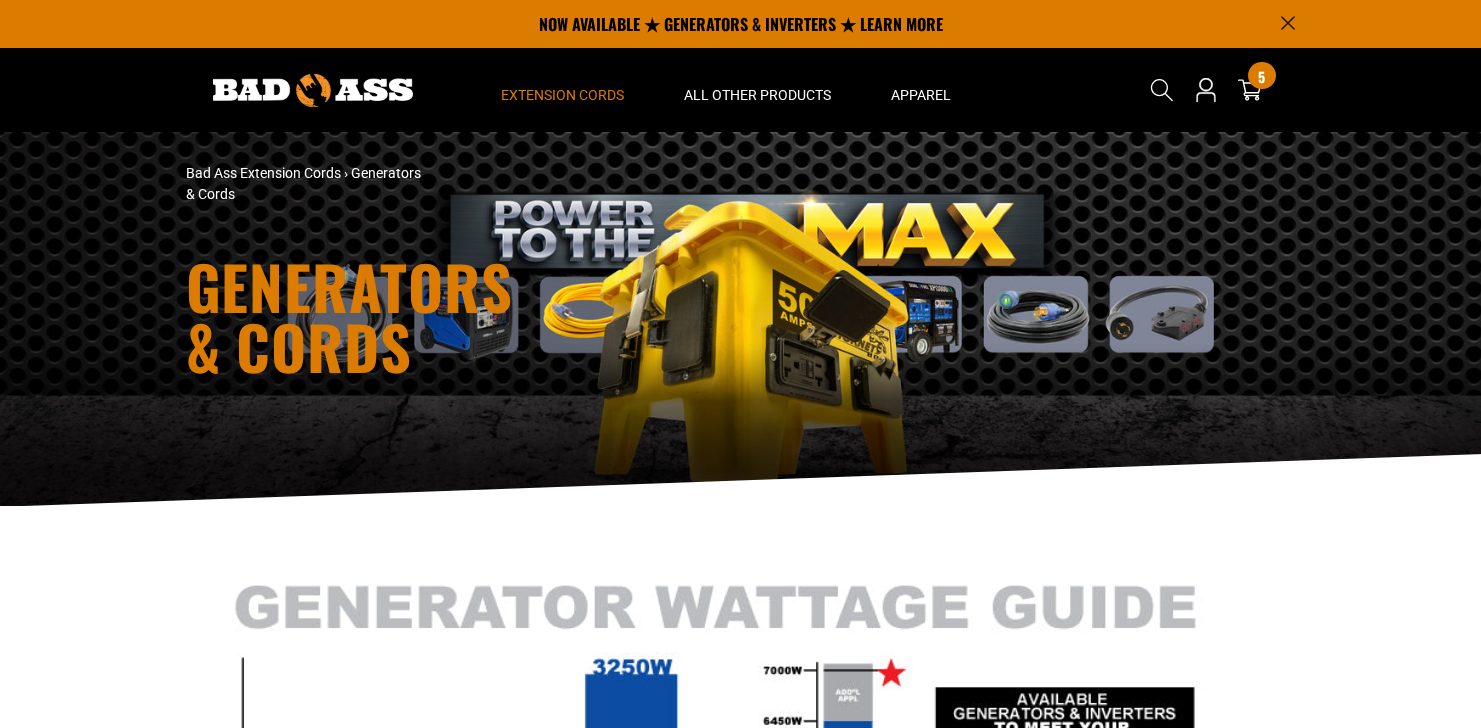 scroll, scrollTop: 0, scrollLeft: 0, axis: both 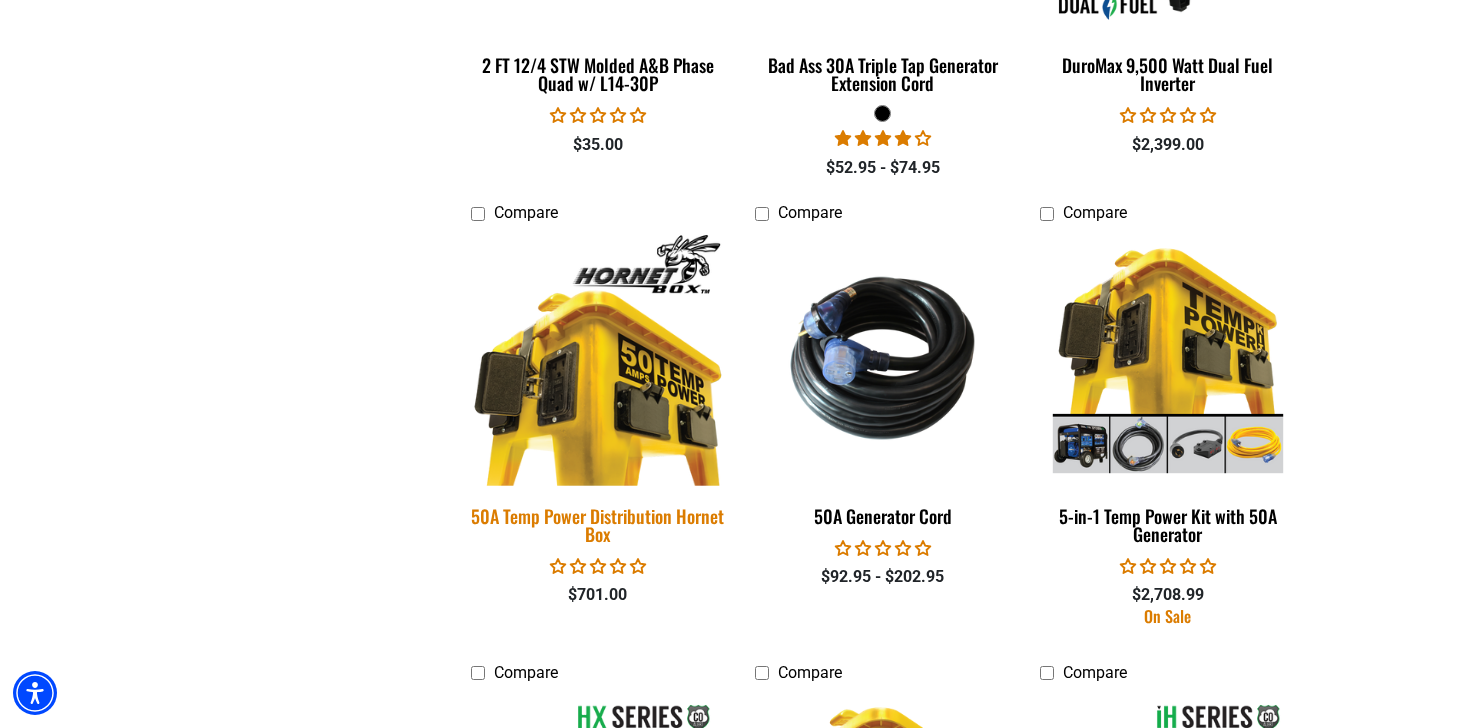 click on "50A Temp Power Distribution Hornet Box" at bounding box center [598, 525] 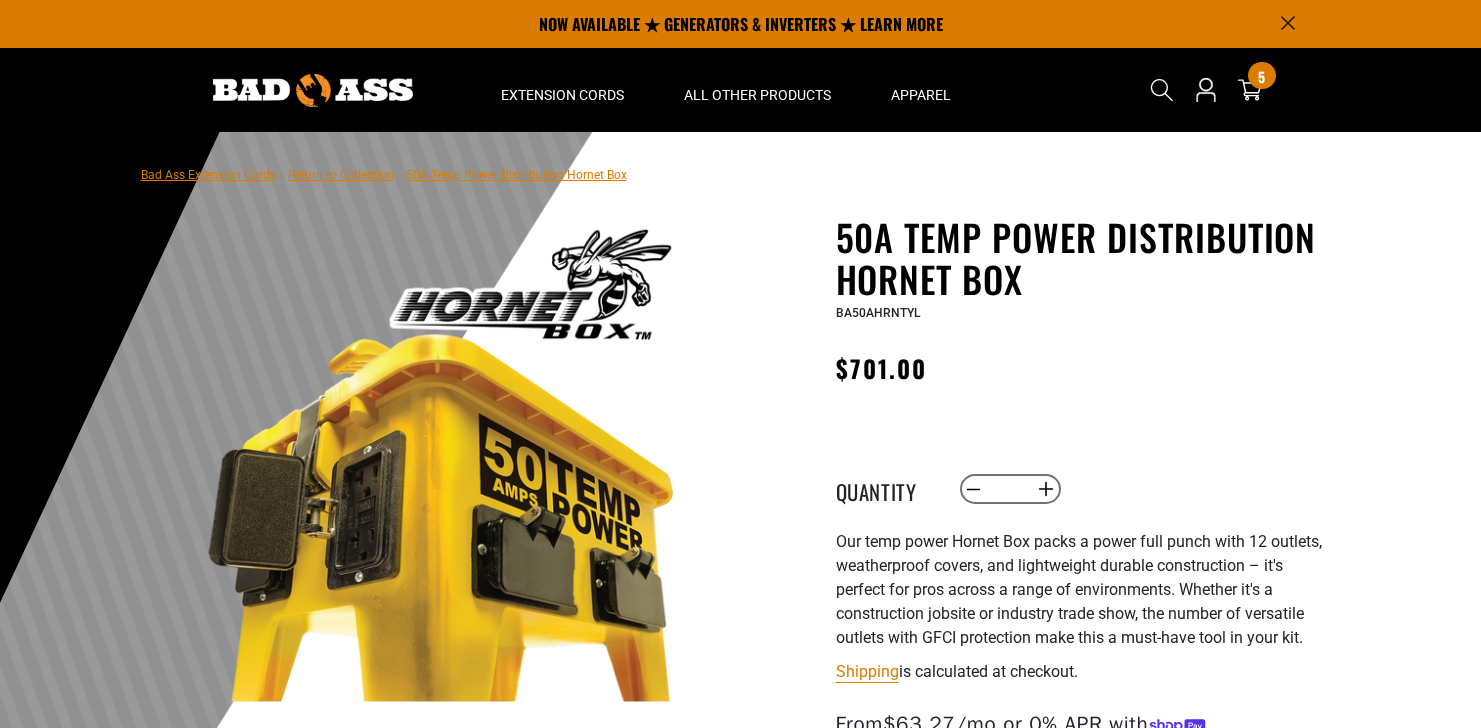 scroll, scrollTop: 0, scrollLeft: 0, axis: both 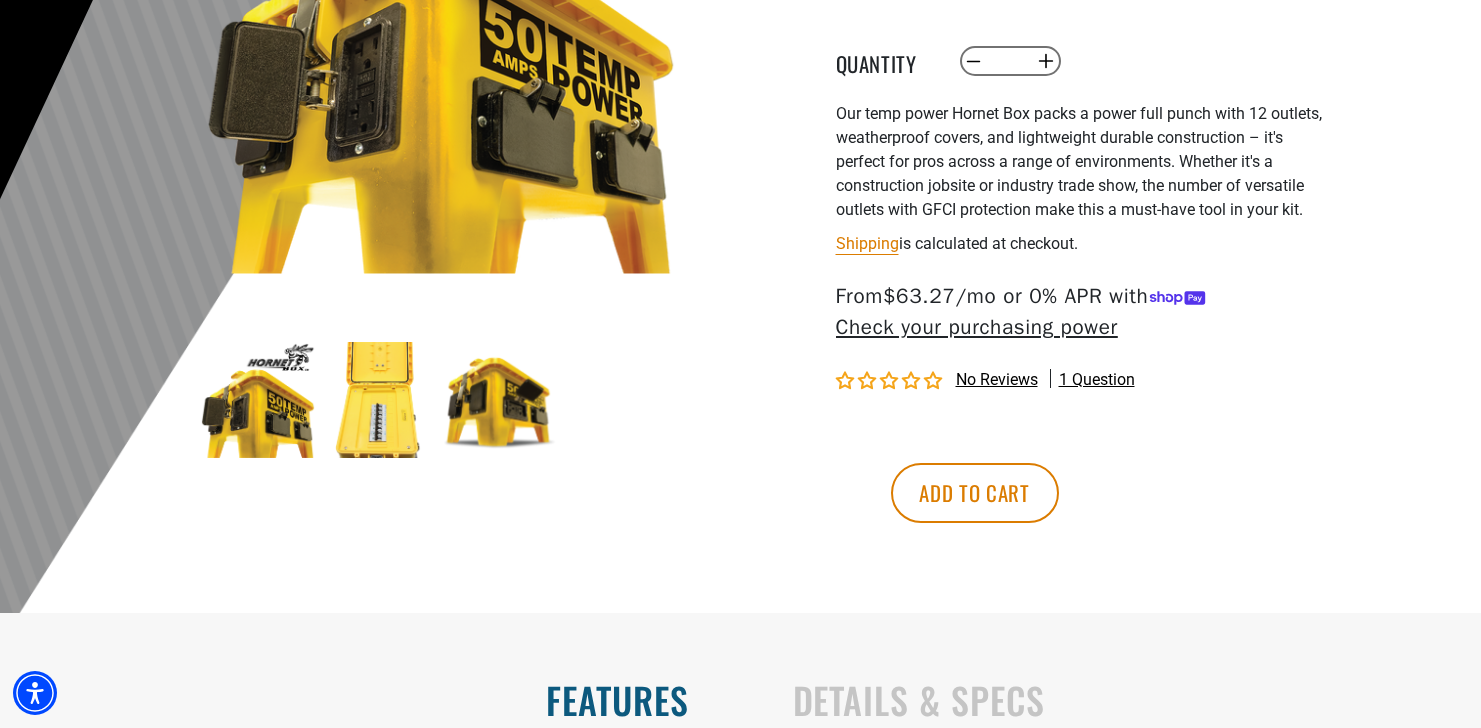 click at bounding box center [379, 400] 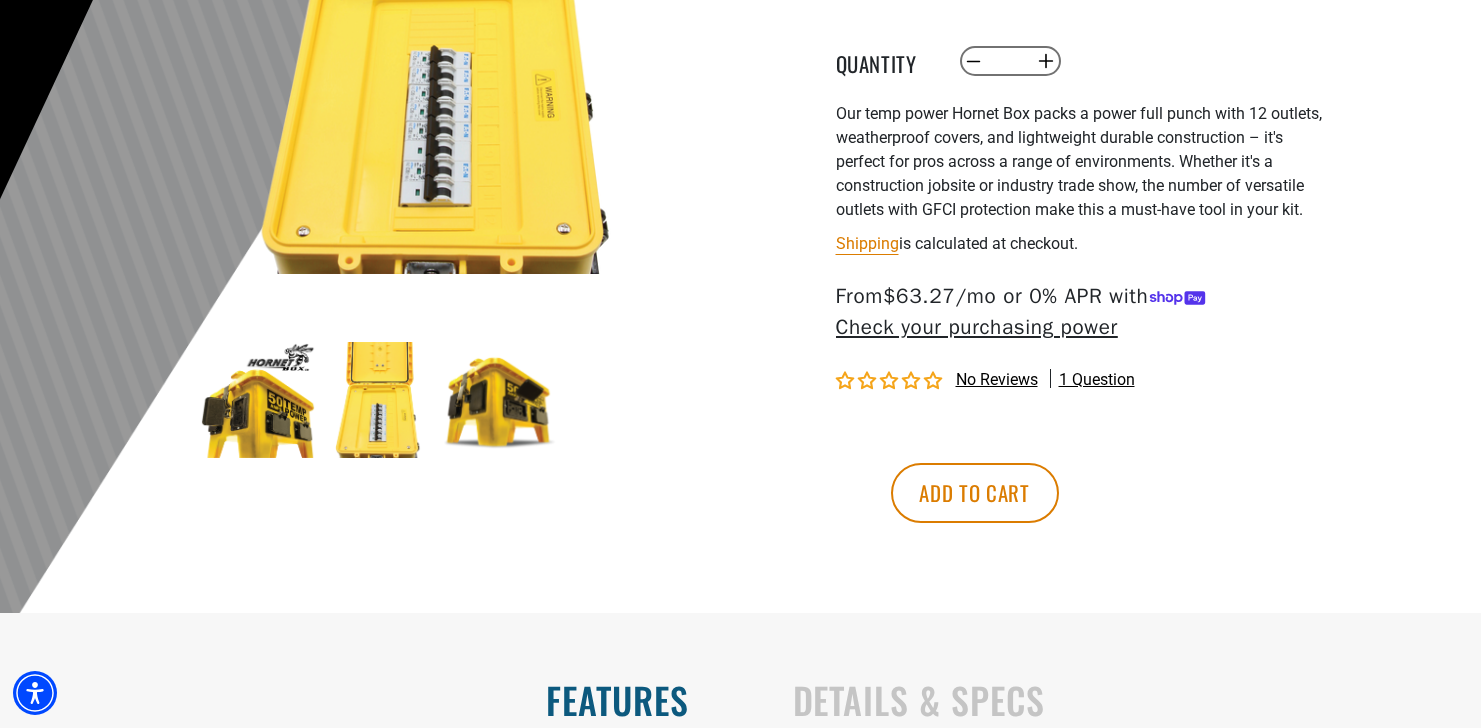 click at bounding box center (258, 400) 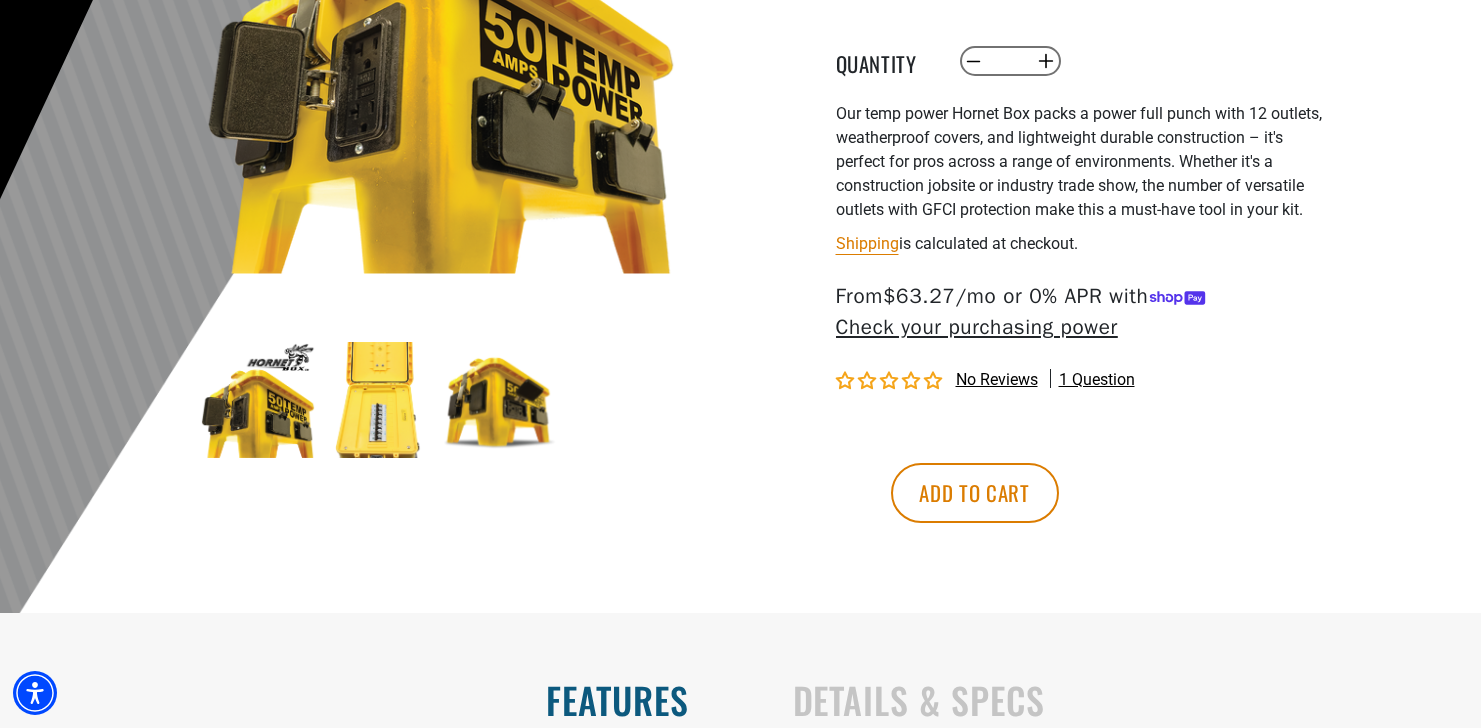 click at bounding box center [500, 400] 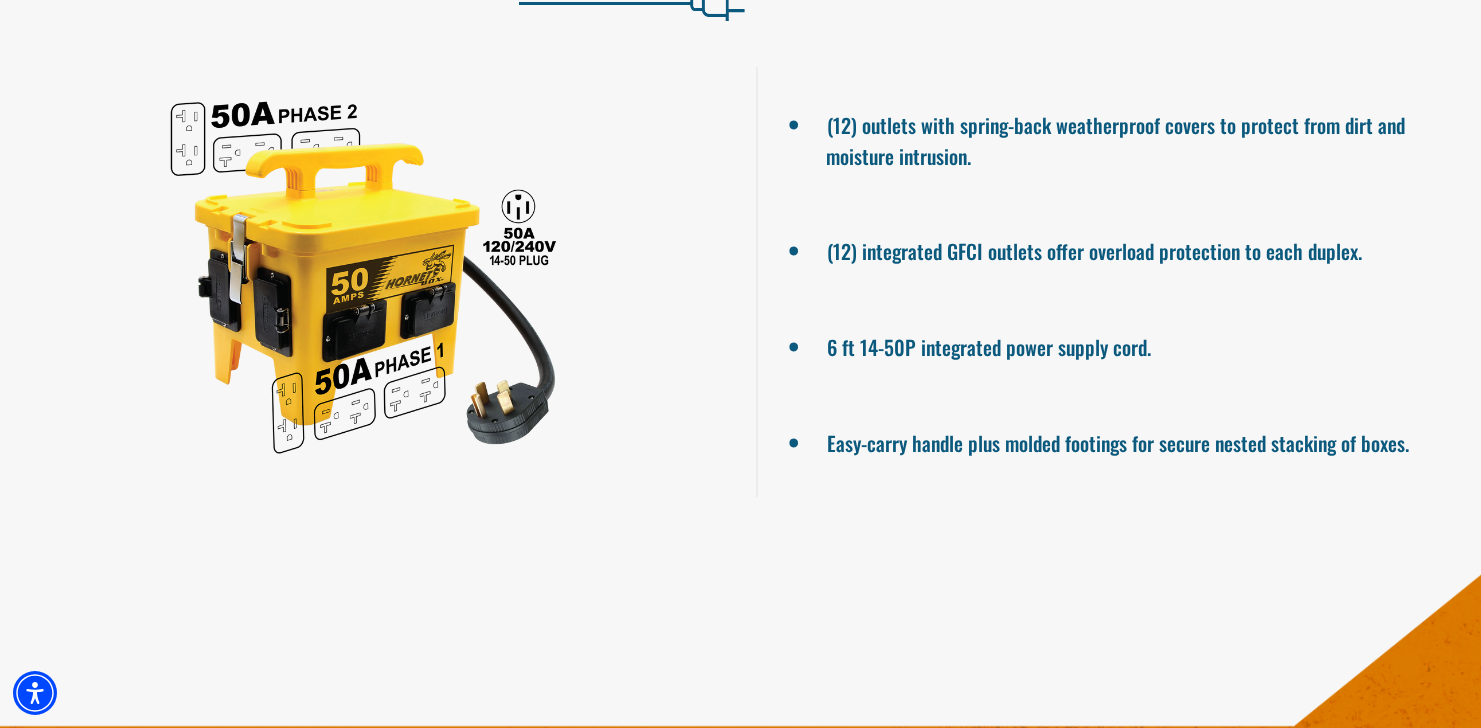 scroll, scrollTop: 1170, scrollLeft: 0, axis: vertical 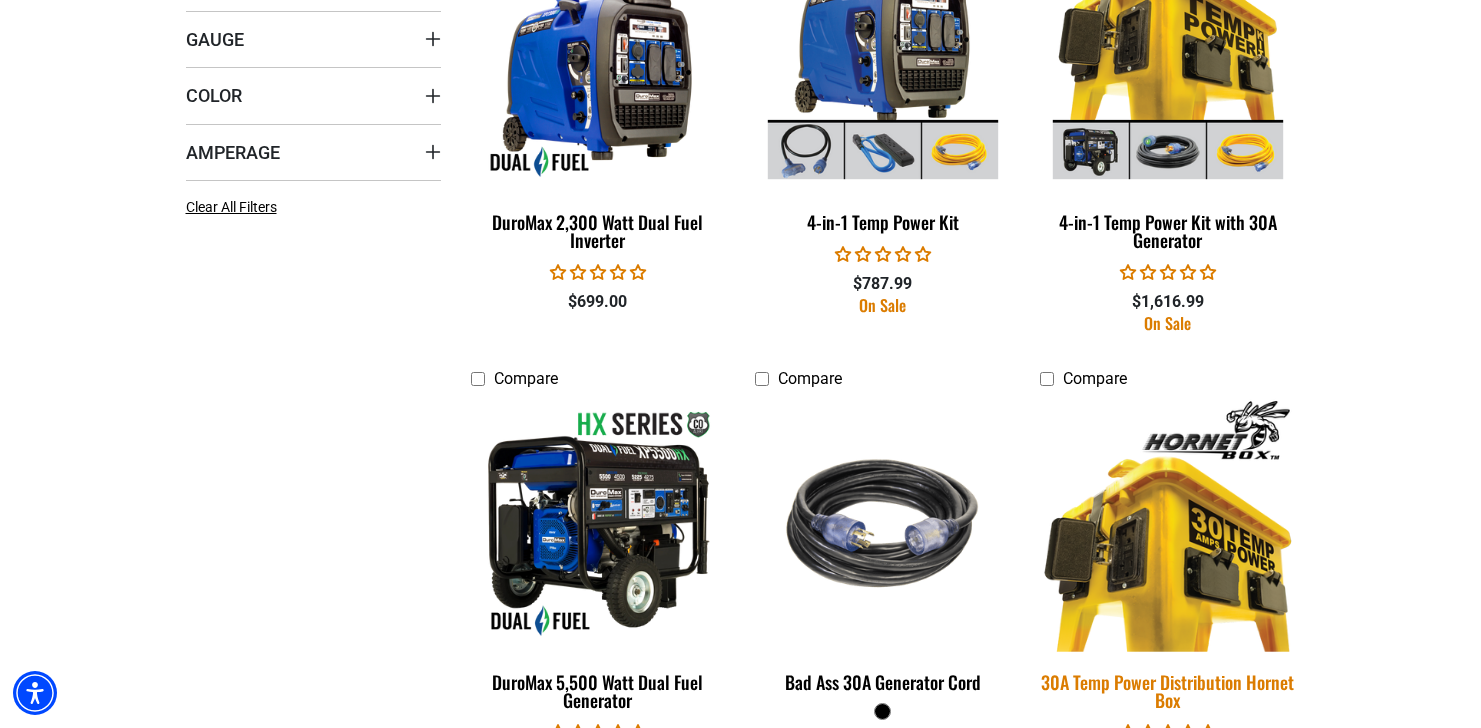 click at bounding box center (1168, 524) 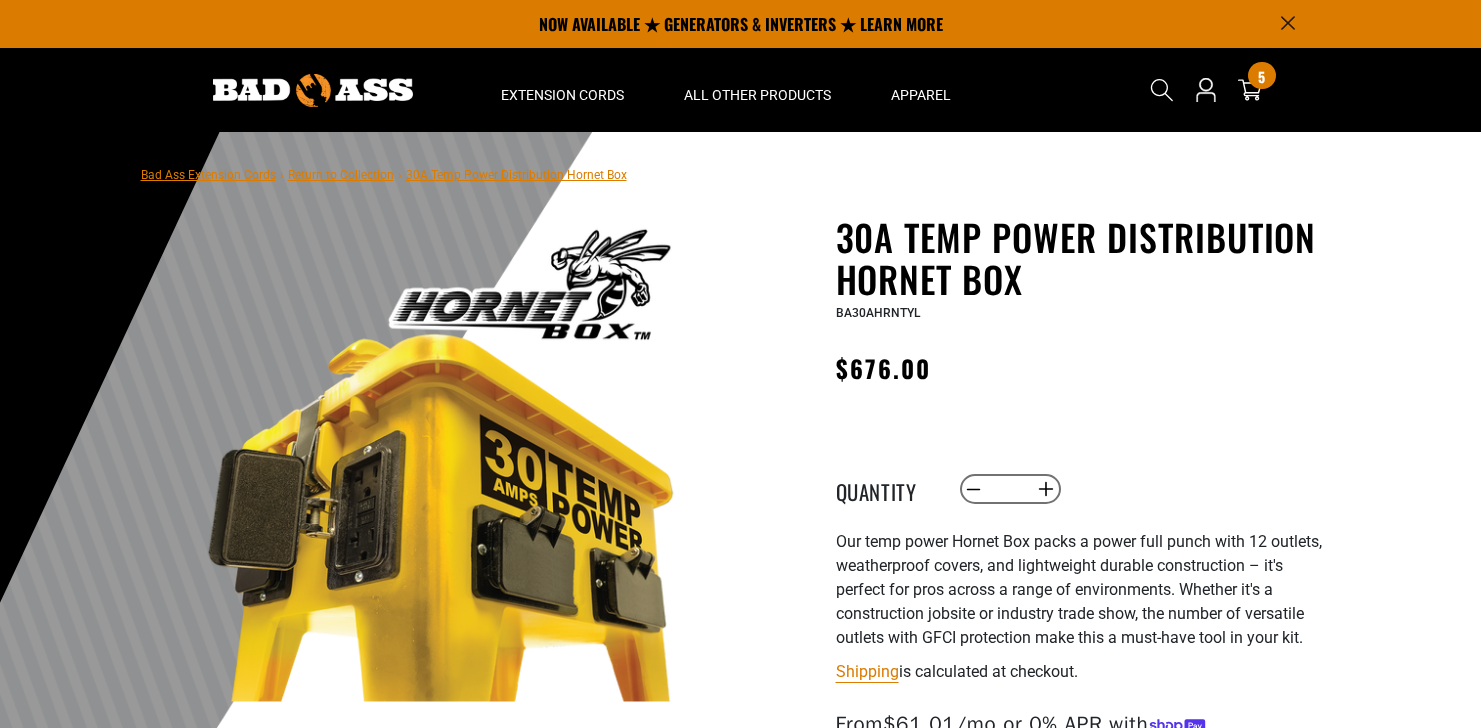 scroll, scrollTop: 0, scrollLeft: 0, axis: both 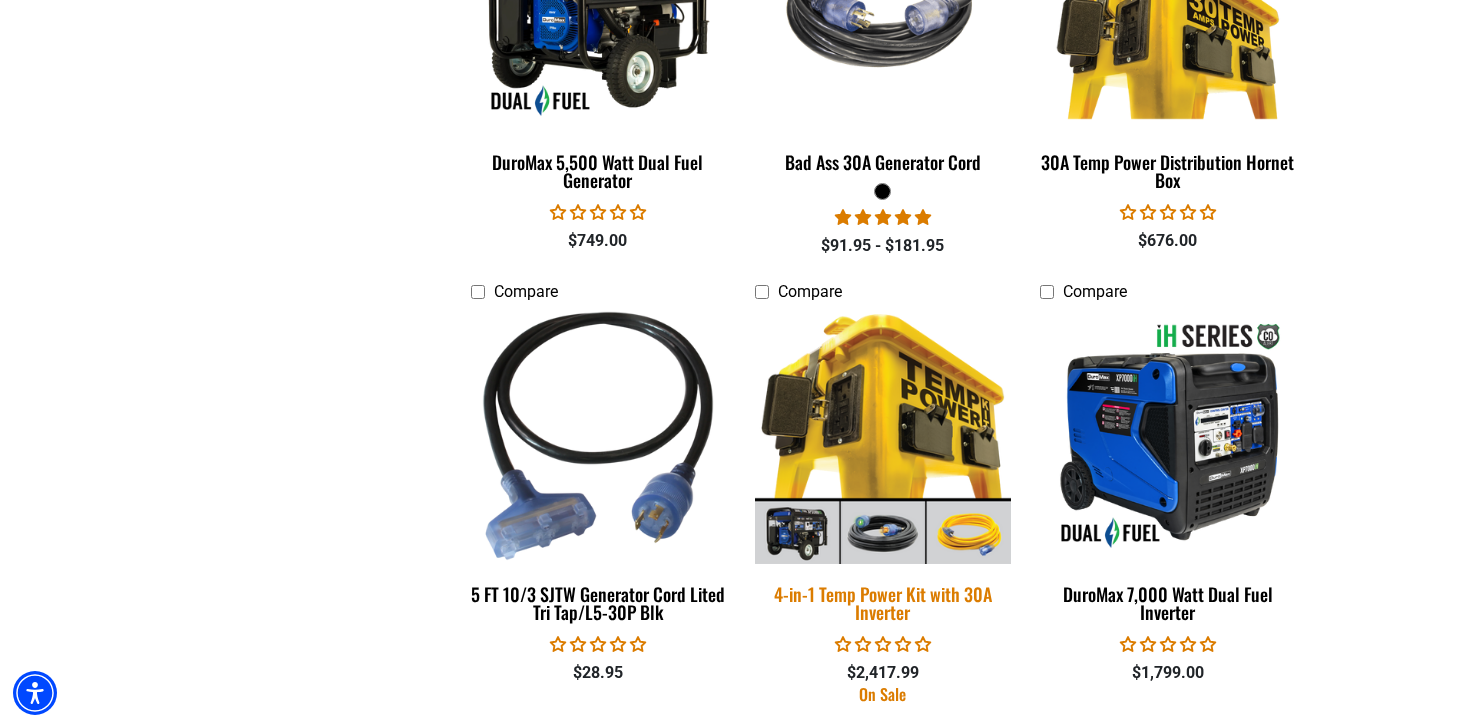 click on "4-in-1 Temp Power Kit with 30A Inverter" at bounding box center [882, 603] 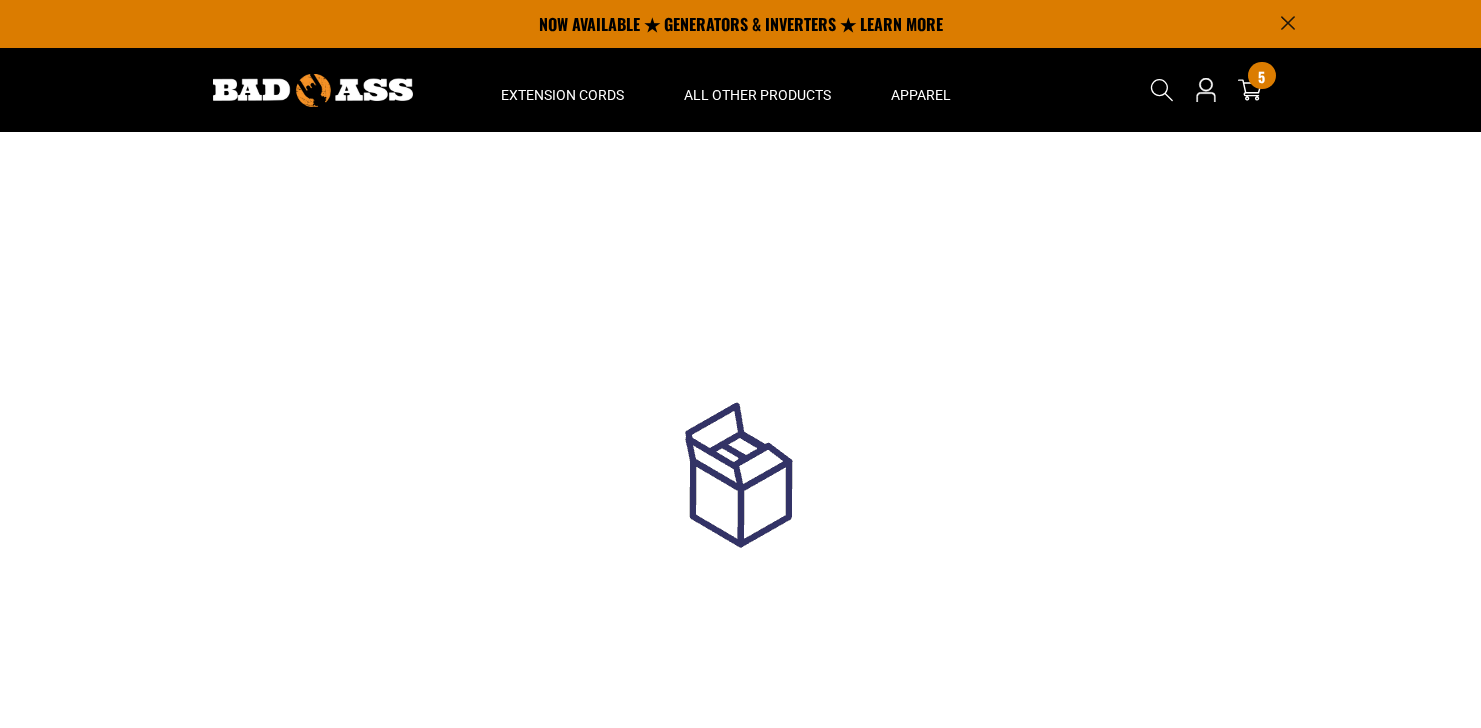 scroll, scrollTop: 0, scrollLeft: 0, axis: both 